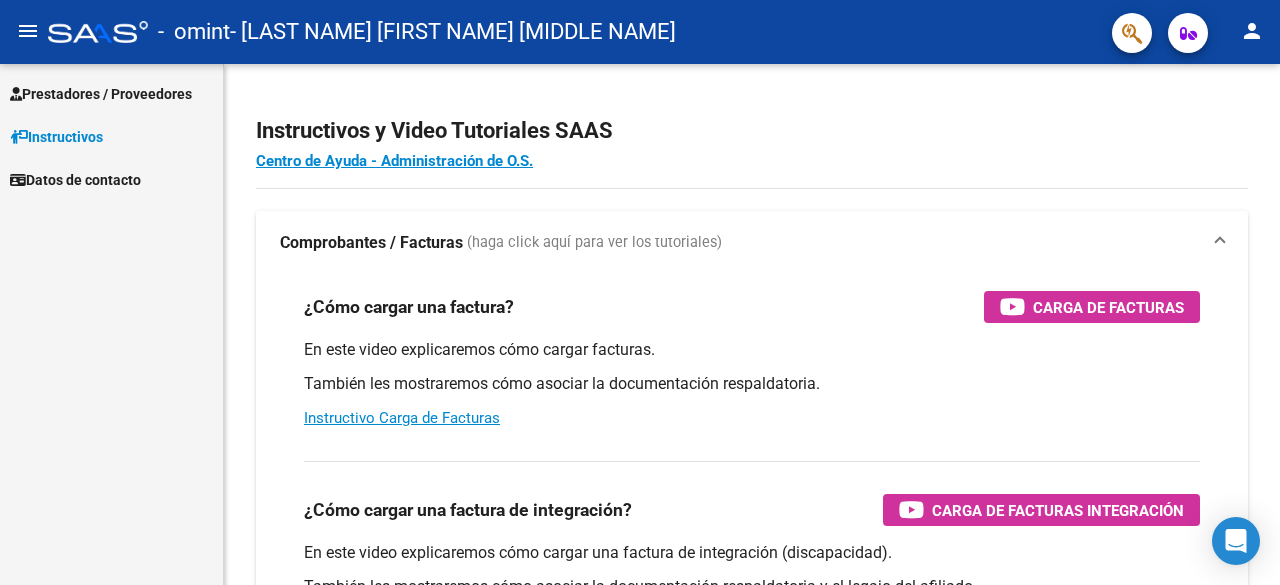scroll, scrollTop: 0, scrollLeft: 0, axis: both 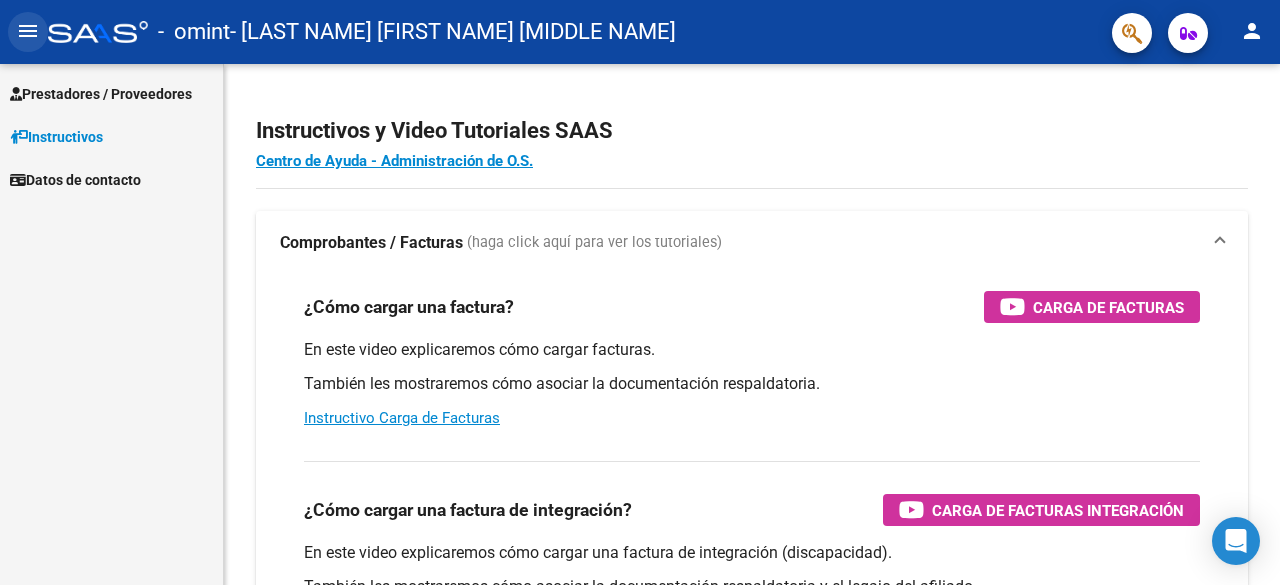 click on "menu" 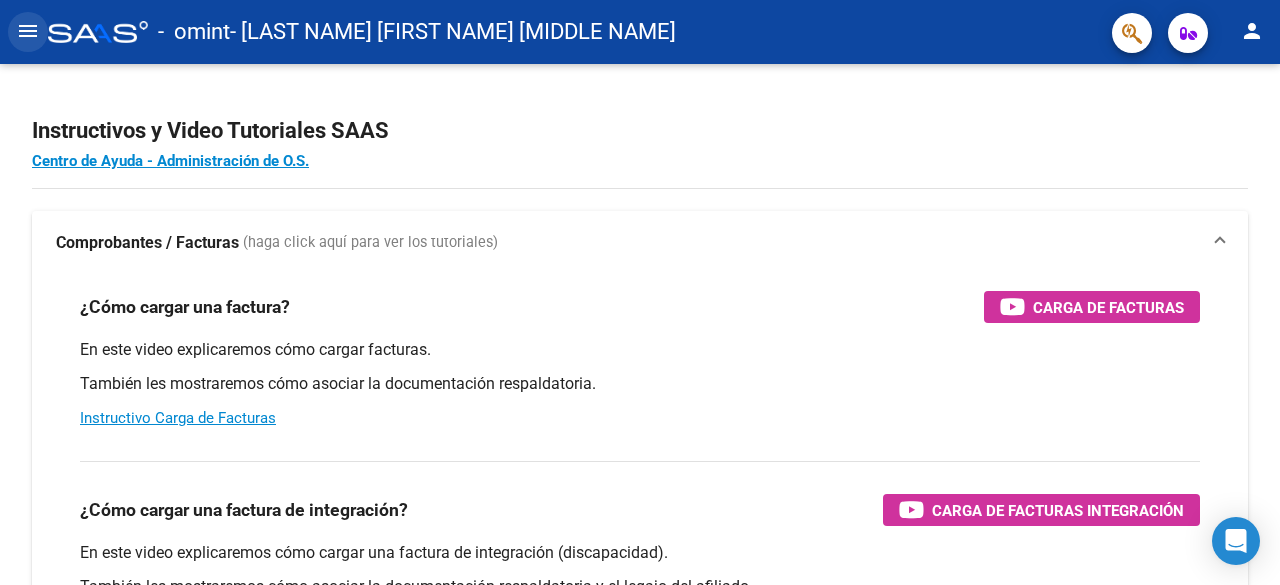 click on "menu" 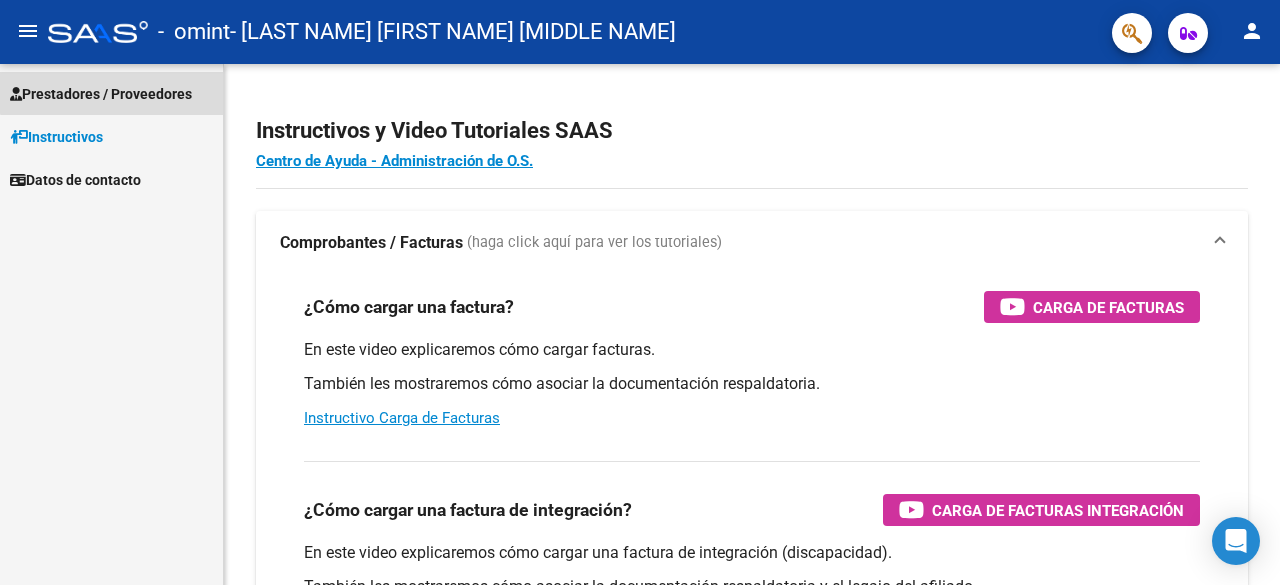 click on "Prestadores / Proveedores" at bounding box center [111, 93] 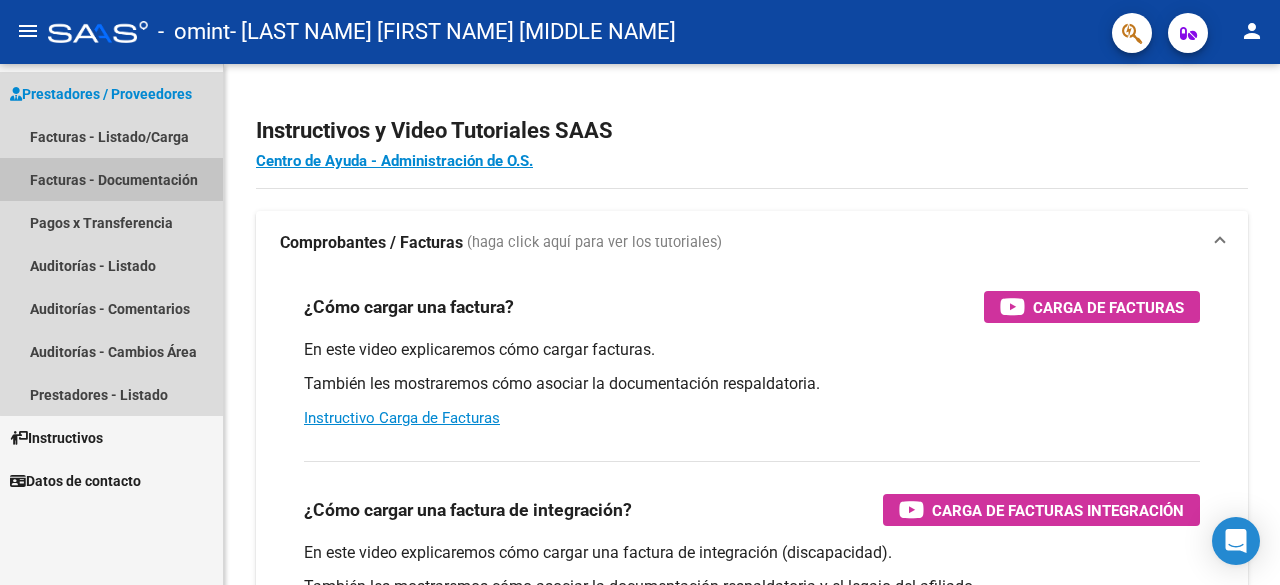 click on "Facturas - Documentación" at bounding box center (111, 179) 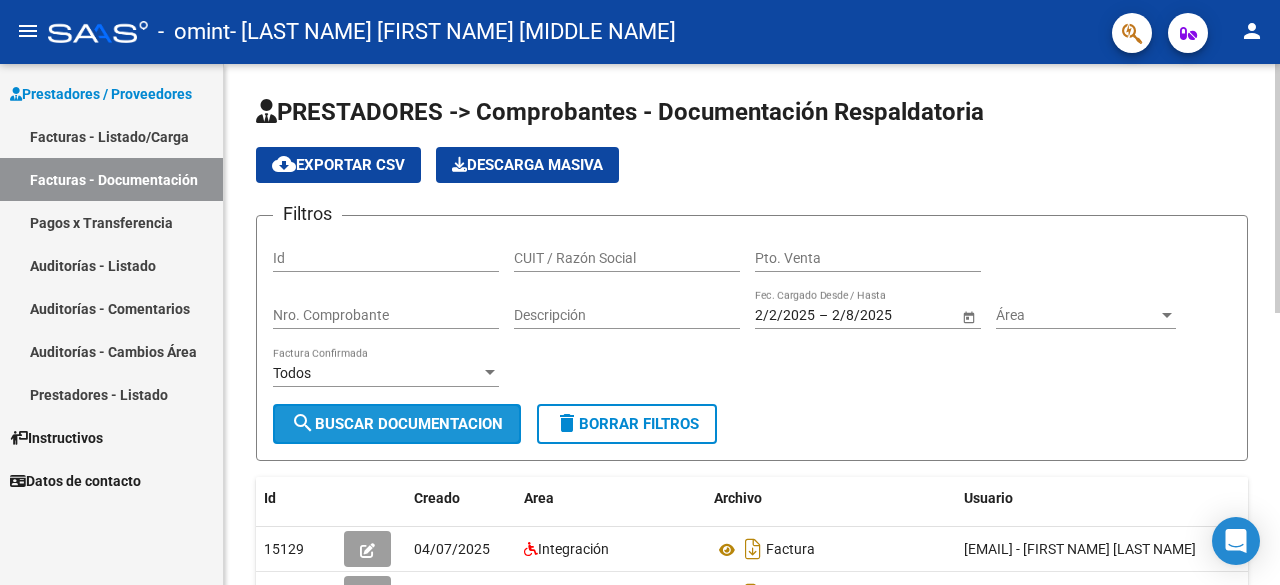 click on "search  Buscar Documentacion" 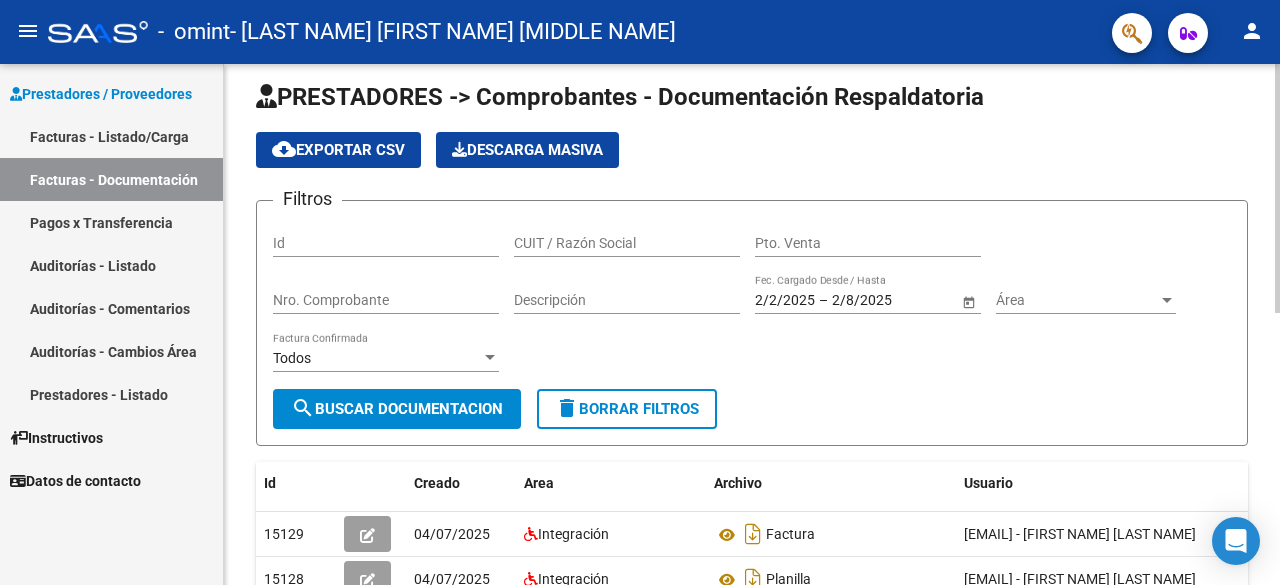 scroll, scrollTop: 14, scrollLeft: 0, axis: vertical 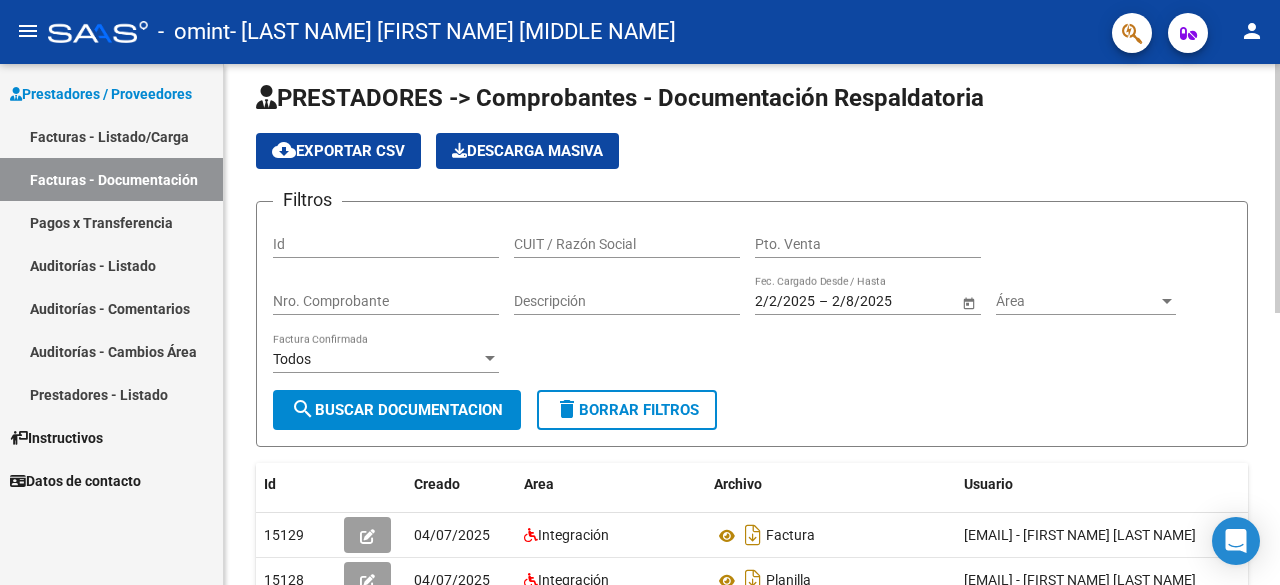 click on "PRESTADORES -> Comprobantes - Documentación Respaldatoria cloud_download  Exportar CSV   Descarga Masiva
Filtros Id CUIT / Razón Social Pto. Venta Nro. Comprobante Descripción 2/2/2025 2/2/2025 – 2/8/2025 2/8/2025 Fec. Cargado Desde / Hasta Área Área Todos Factura Confirmada search  Buscar Documentacion  delete  Borrar Filtros  Id Creado Area Archivo Usuario Acción 15129
04/07/2025 Integración Factura  [EMAIL] - [FIRST NAME]  [LAST NAME]  15128
04/07/2025 Integración Planilla  [EMAIL] - [FIRST NAME]  [LAST NAME]  15125
04/07/2025 Integración Factura  [EMAIL] - [FIRST NAME]  [LAST NAME]  15124
04/07/2025 Integración Planilla  [EMAIL] - [FIRST NAME]  [LAST NAME]  8612
02/06/2025 Integración Factura  454  [EMAIL] - [FIRST NAME]  [LAST NAME]  8611
02/06/2025 Integración Planilla Traslado Cet Sullai Mayo  [EMAIL] - [FIRST NAME]  [LAST NAME]  8607
02/06/2025 Integración Planilla Terapia Mayo 8602" 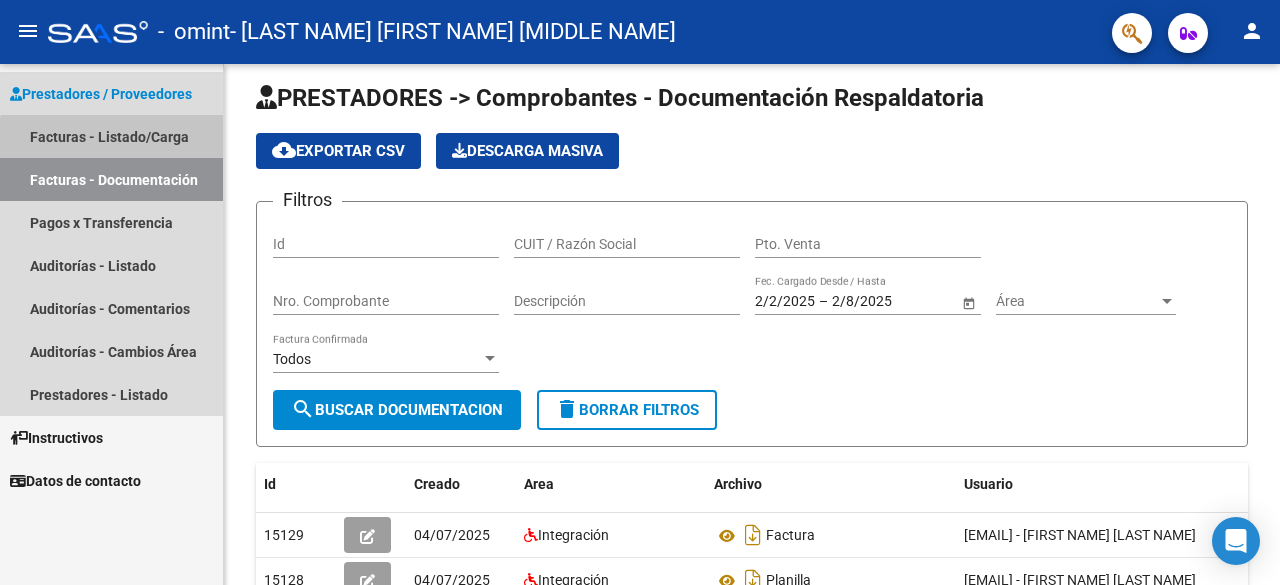 click on "Facturas - Listado/Carga" at bounding box center [111, 136] 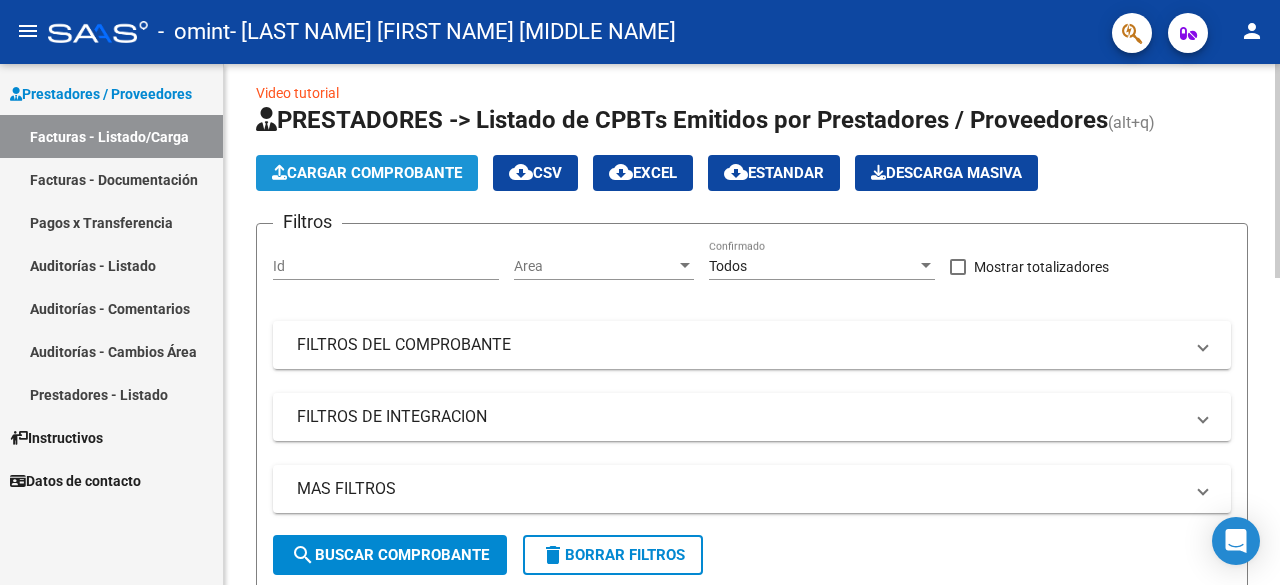 click on "Cargar Comprobante" 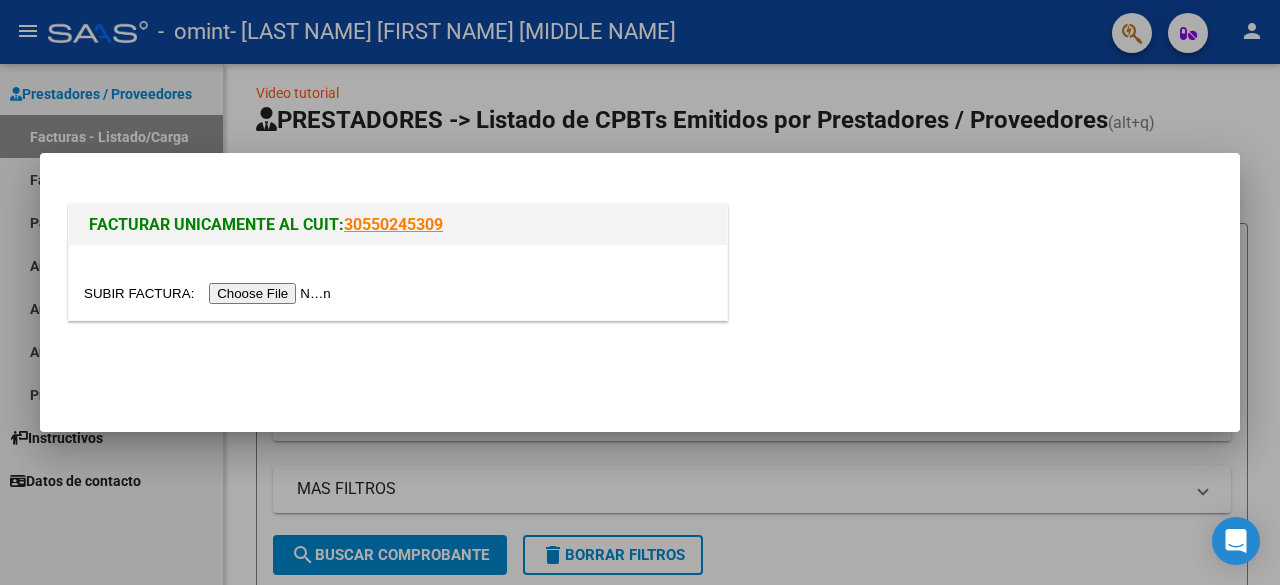 click at bounding box center (210, 293) 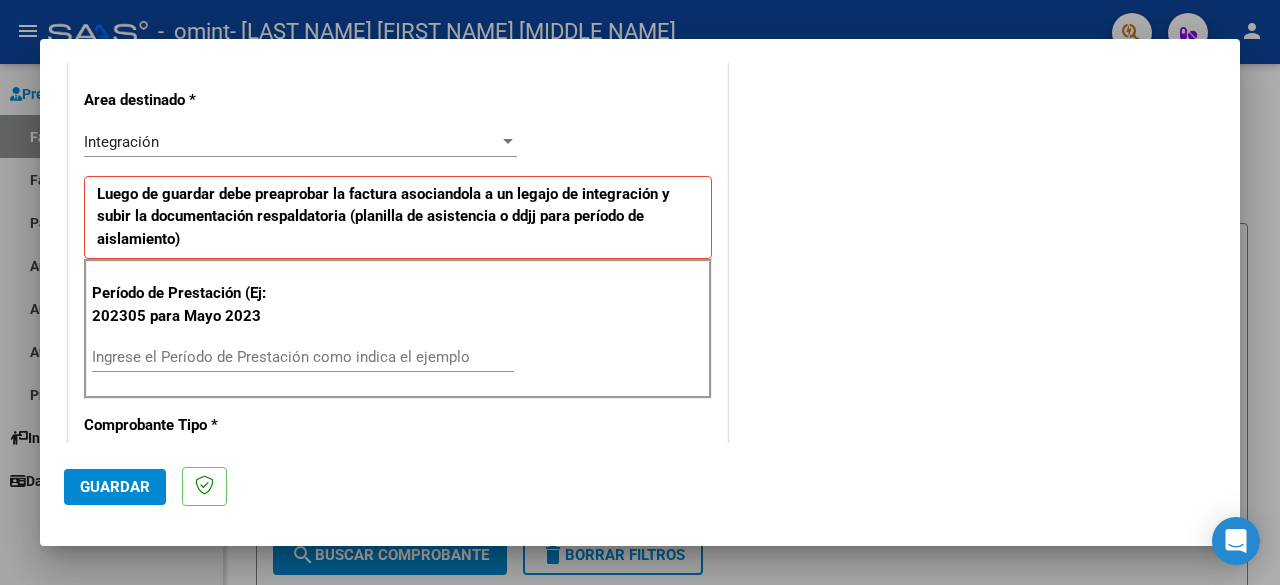 scroll, scrollTop: 414, scrollLeft: 0, axis: vertical 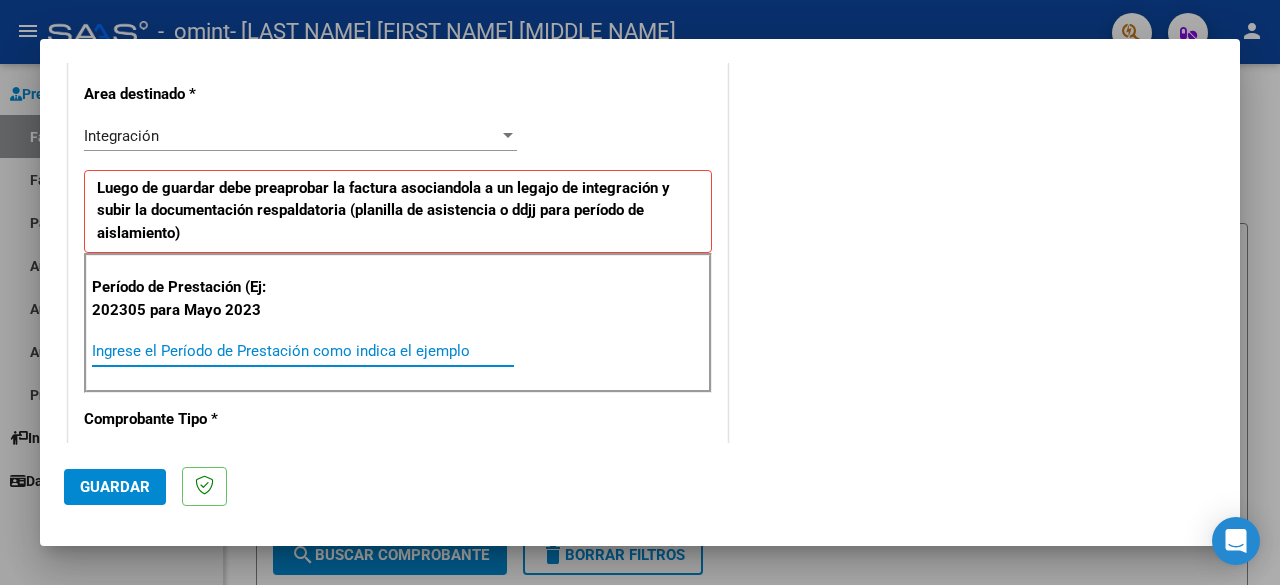 click on "Ingrese el Período de Prestación como indica el ejemplo" at bounding box center [303, 351] 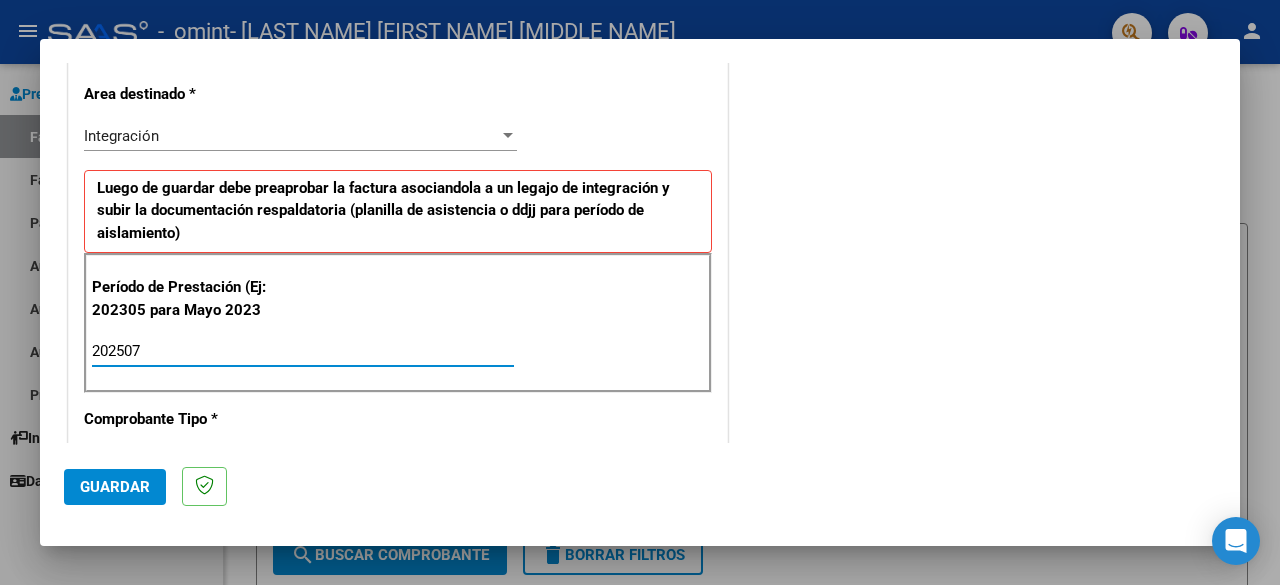 type on "202507" 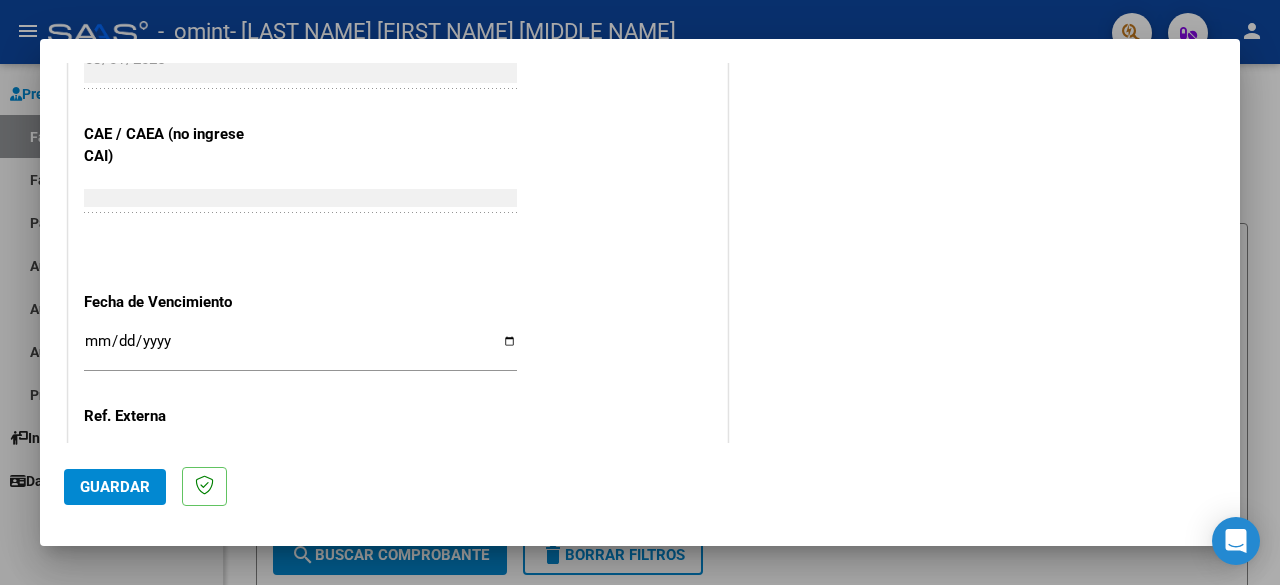 scroll, scrollTop: 1222, scrollLeft: 0, axis: vertical 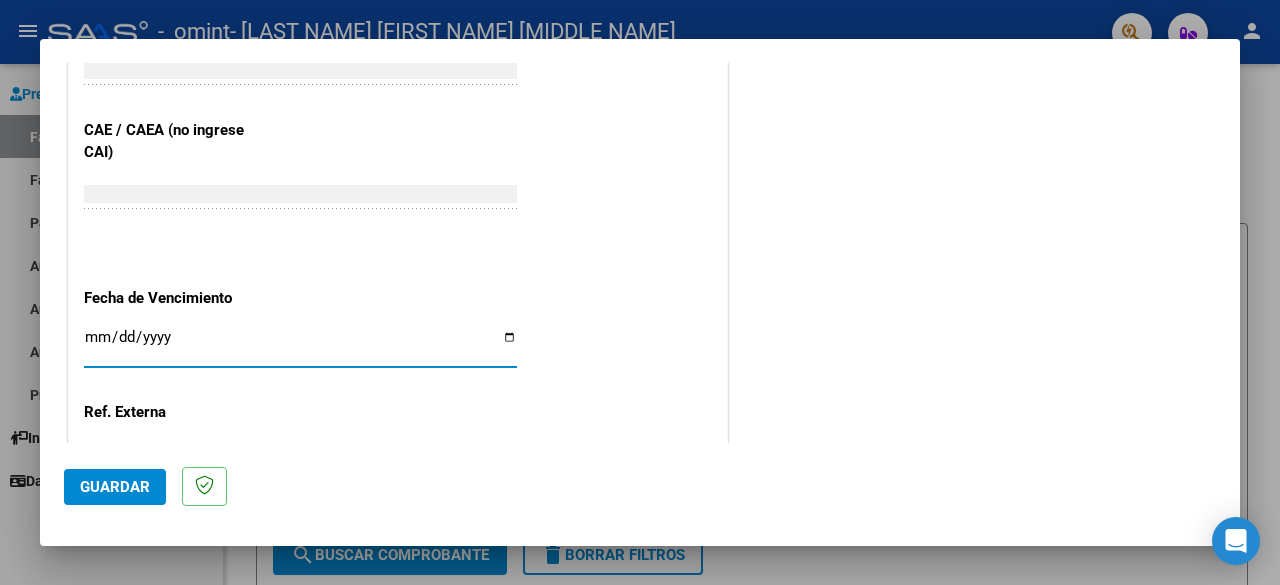 click on "Ingresar la fecha" at bounding box center (300, 345) 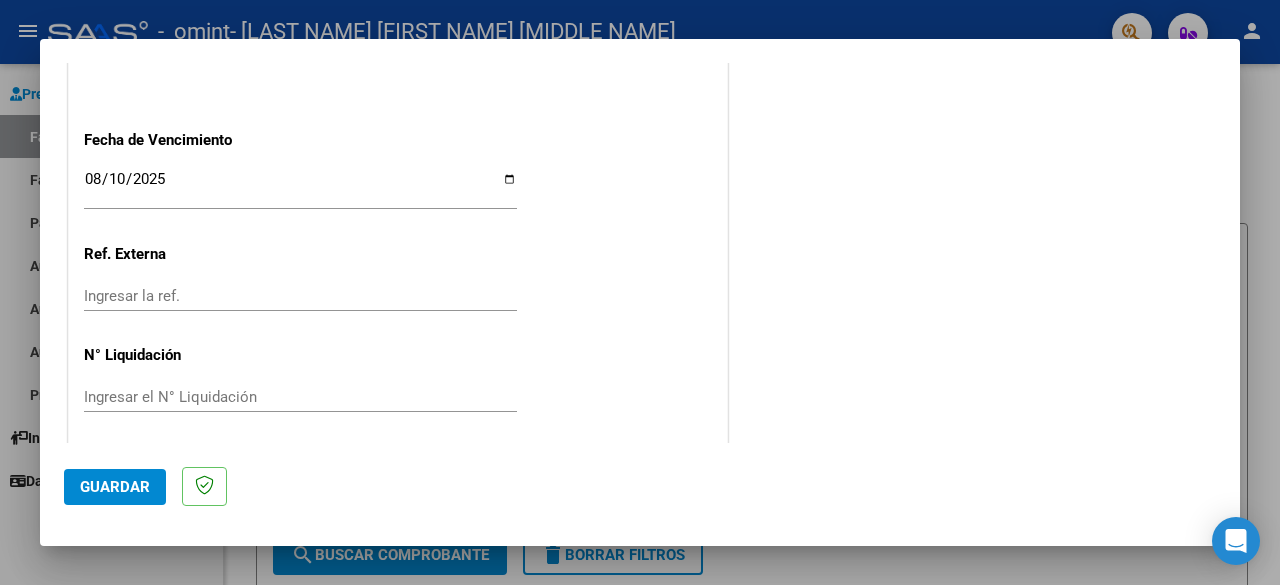 scroll, scrollTop: 1382, scrollLeft: 0, axis: vertical 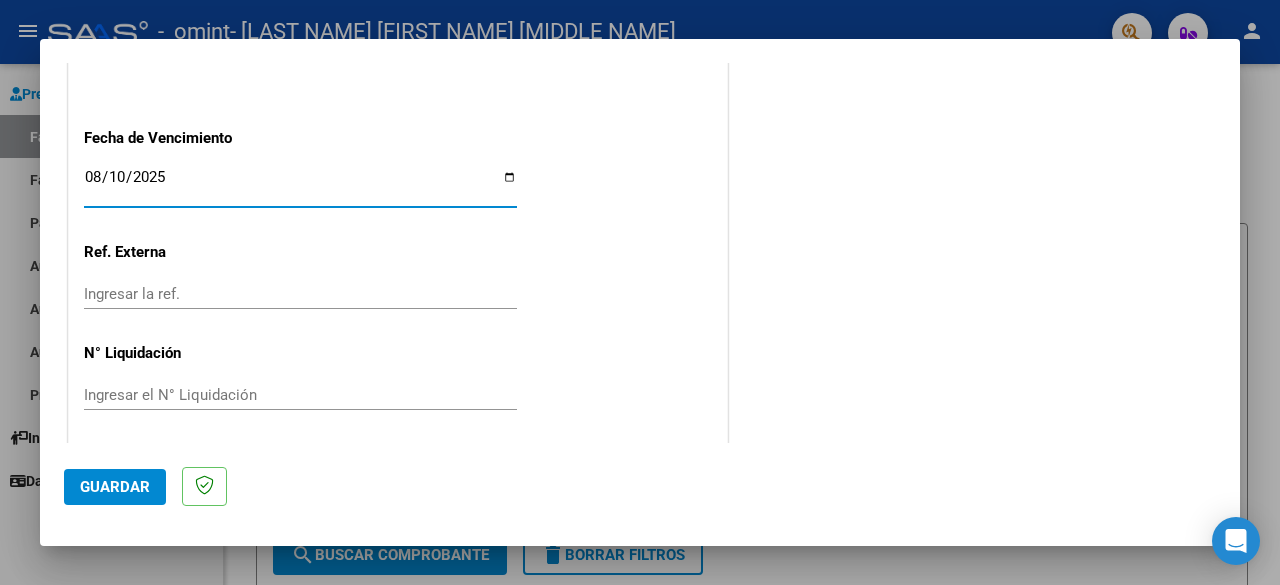 click on "2025-08-10" at bounding box center [300, 185] 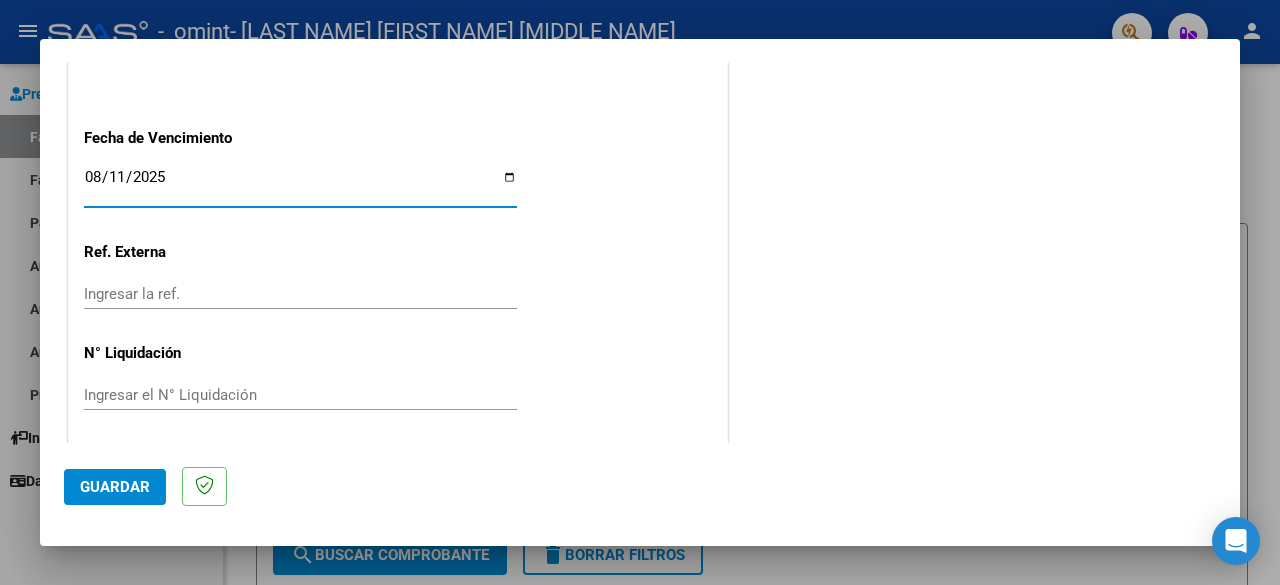 type on "2025-08-11" 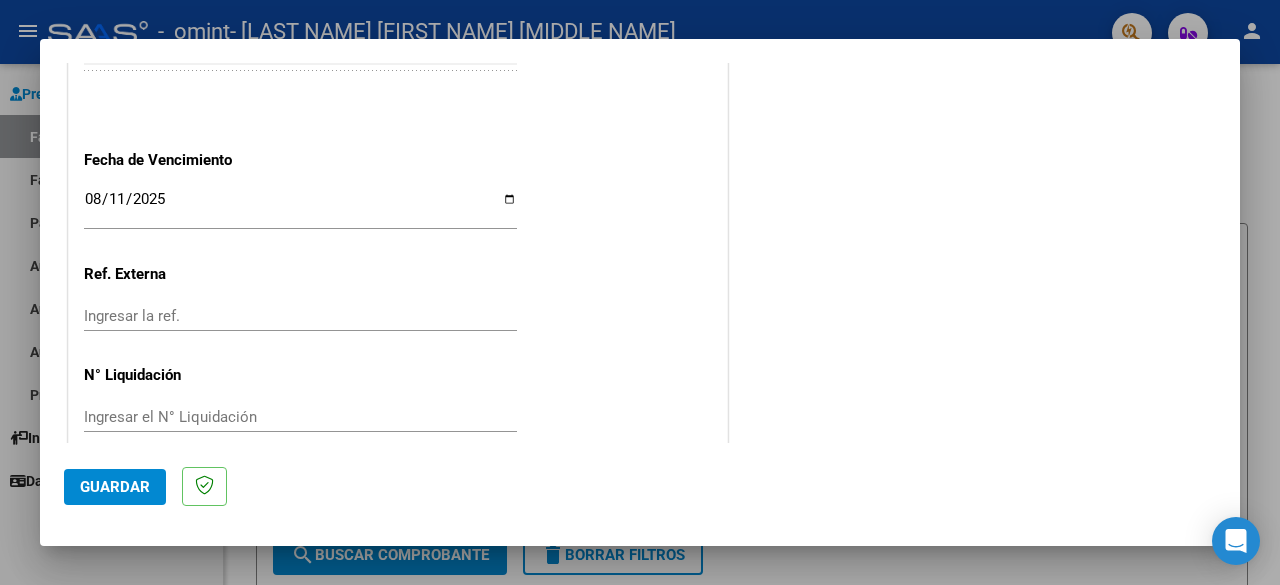 scroll, scrollTop: 1382, scrollLeft: 0, axis: vertical 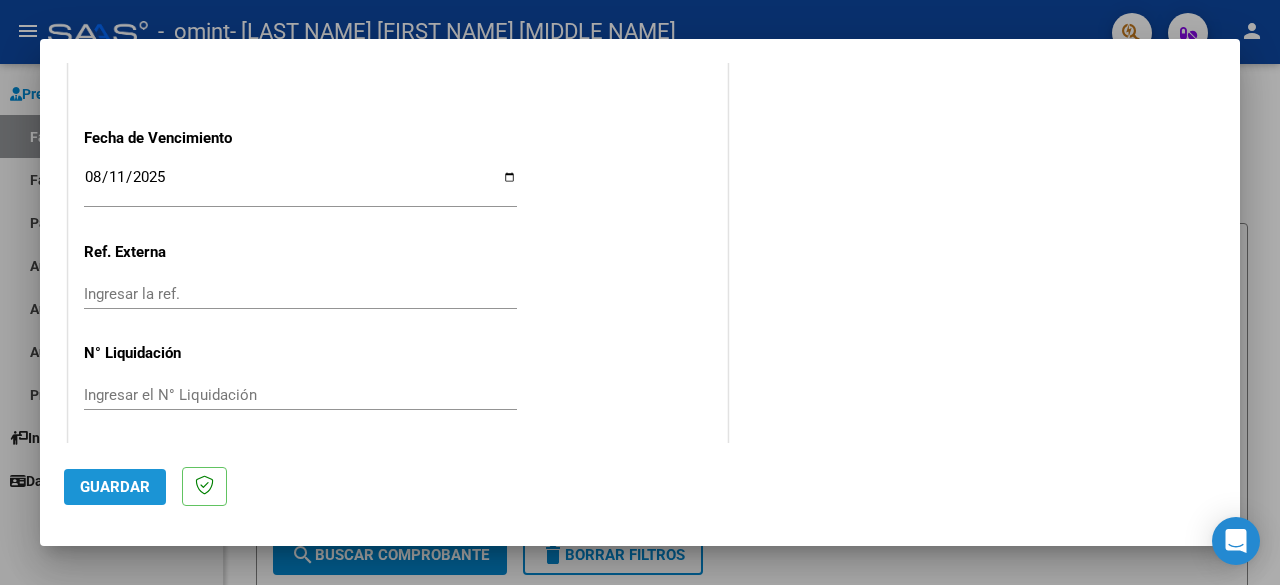 click on "Guardar" 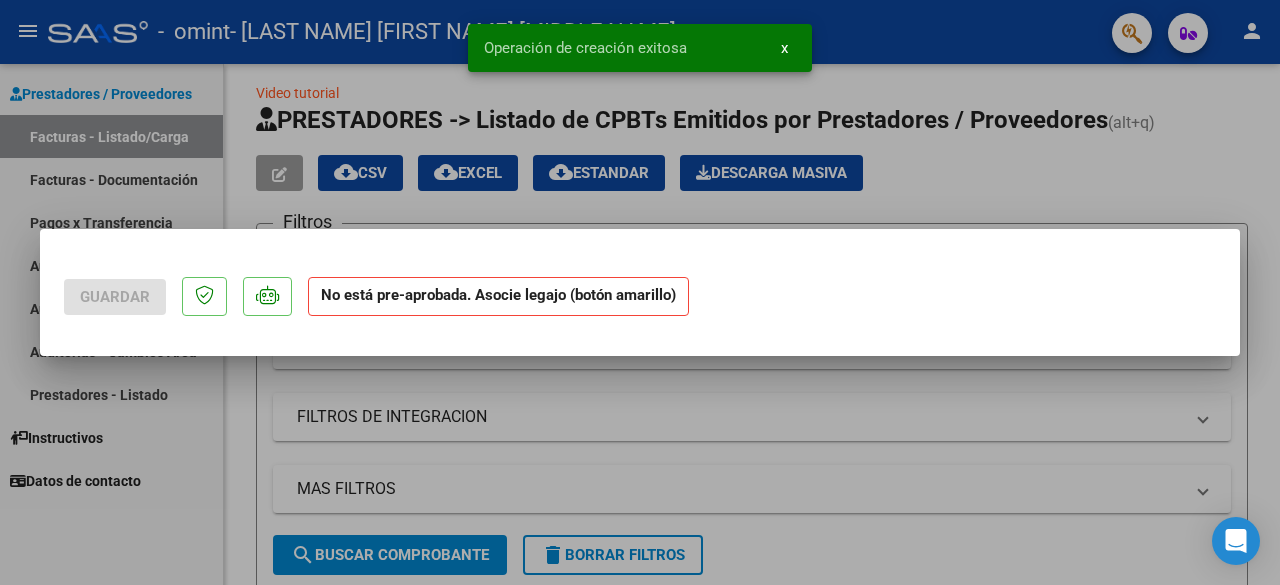 scroll, scrollTop: 0, scrollLeft: 0, axis: both 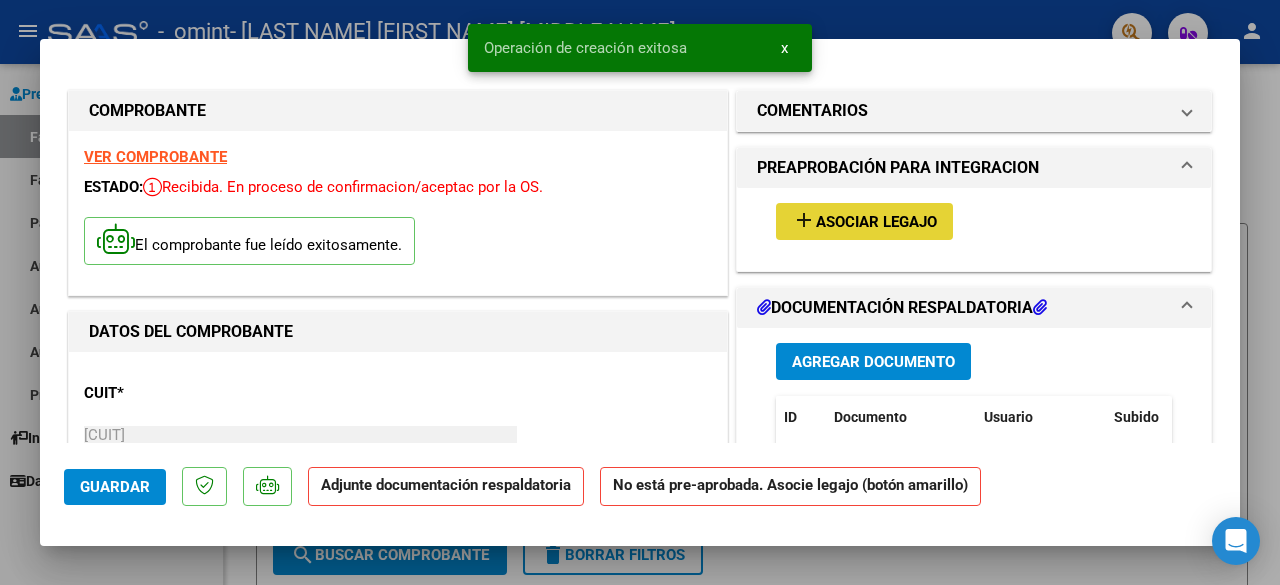 click on "add Asociar Legajo" at bounding box center (864, 221) 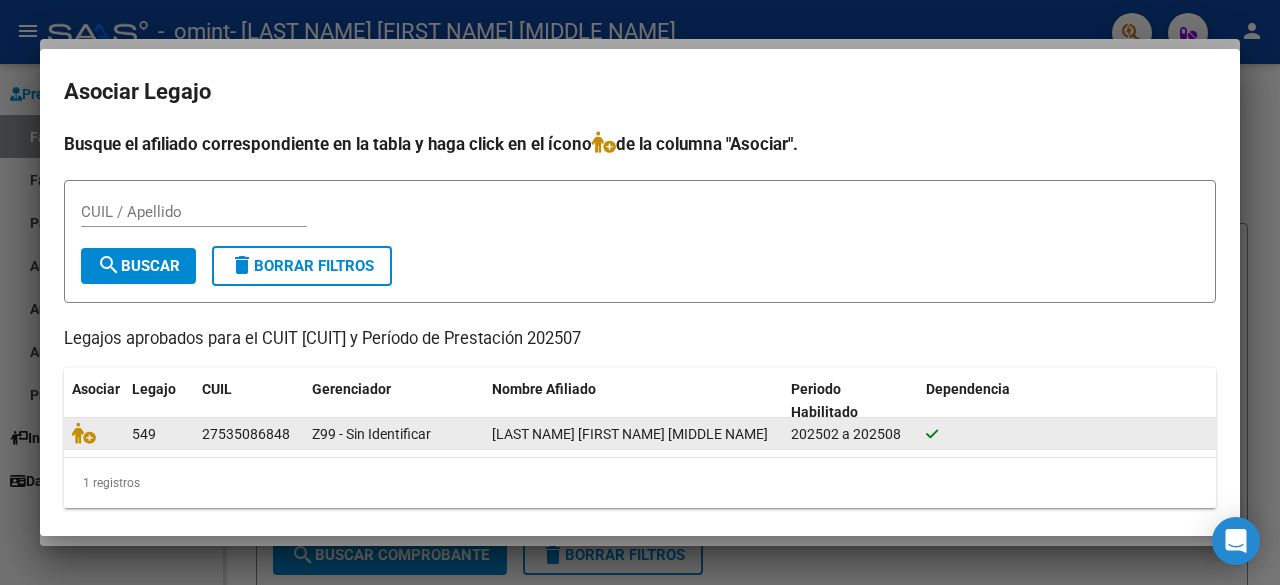 click on "Z99 - Sin Identificar" 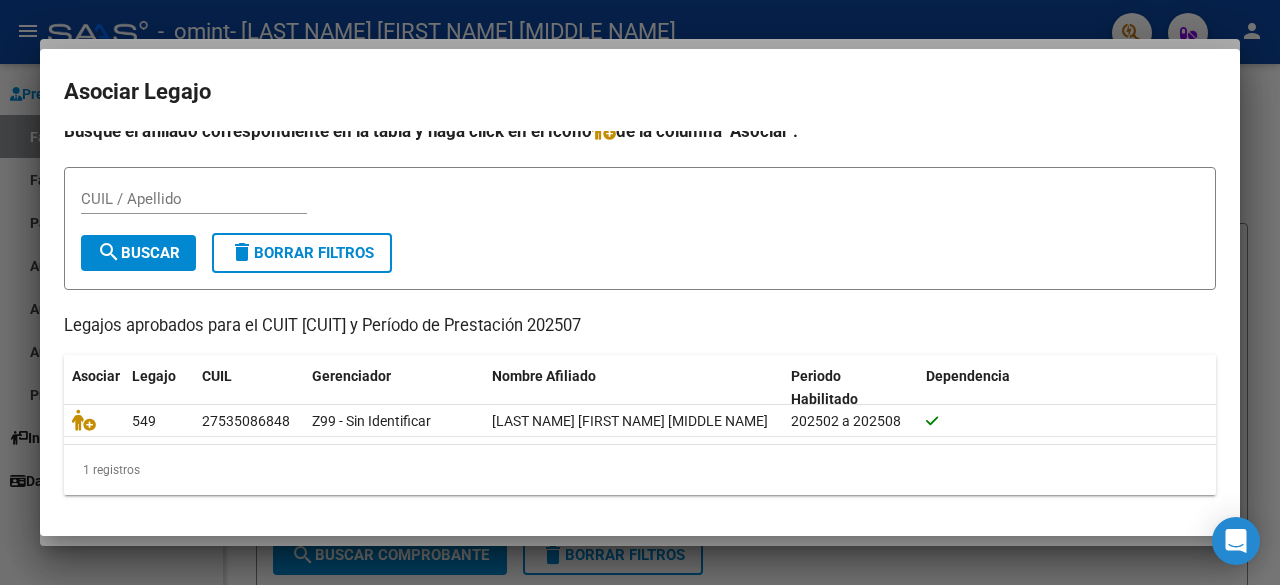 scroll, scrollTop: 28, scrollLeft: 0, axis: vertical 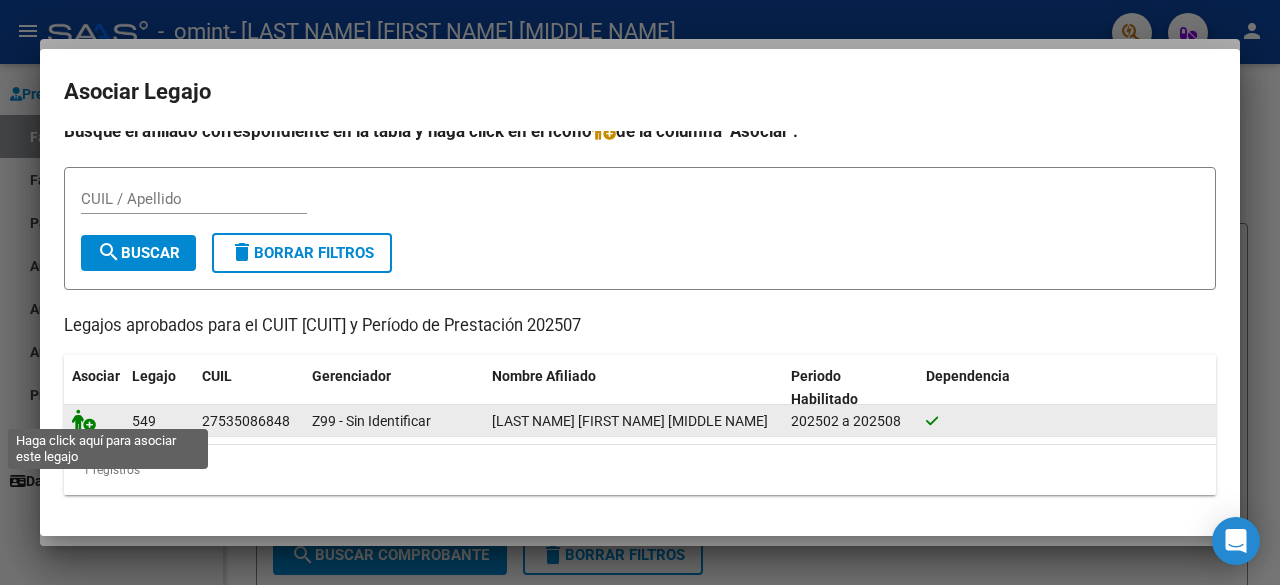 click 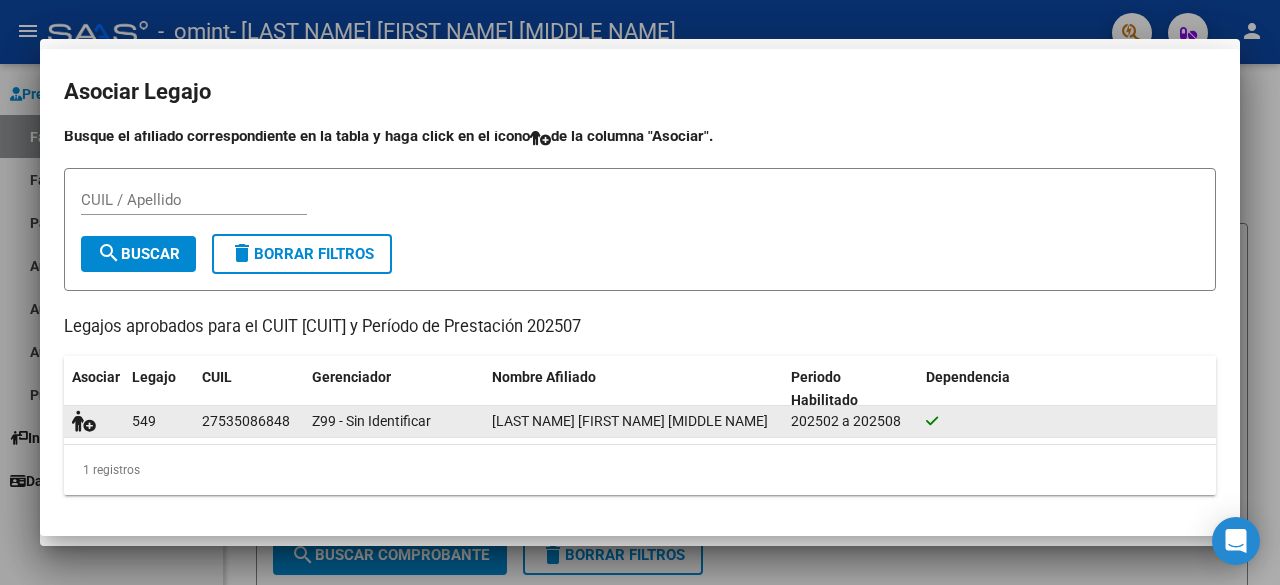 scroll, scrollTop: 42, scrollLeft: 0, axis: vertical 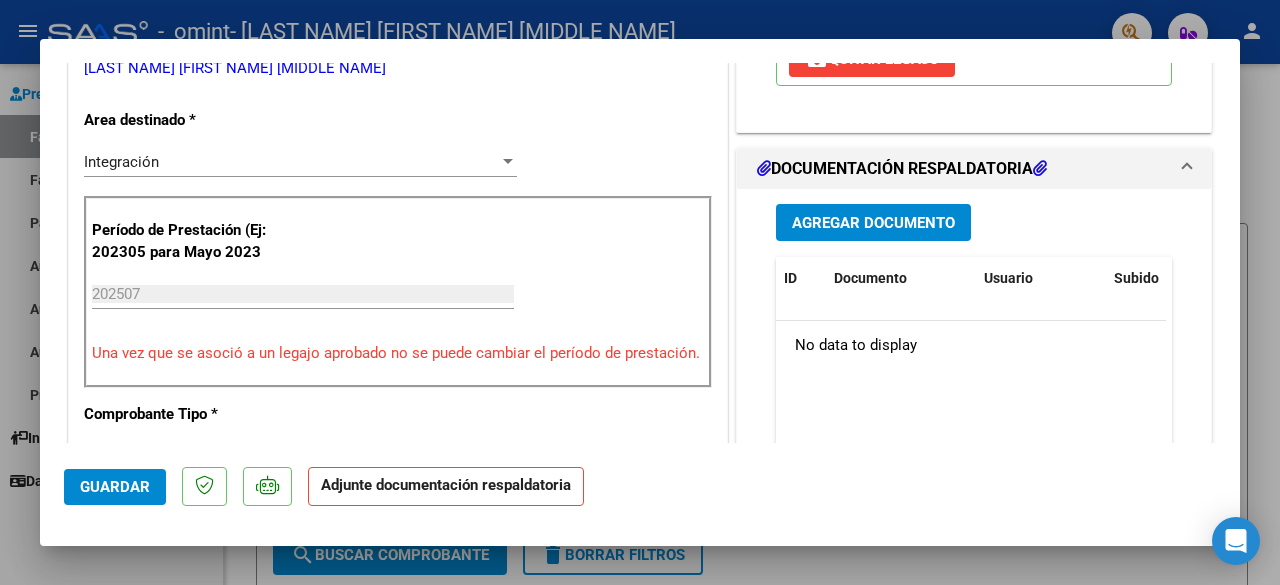 click on "Agregar Documento" at bounding box center [873, 223] 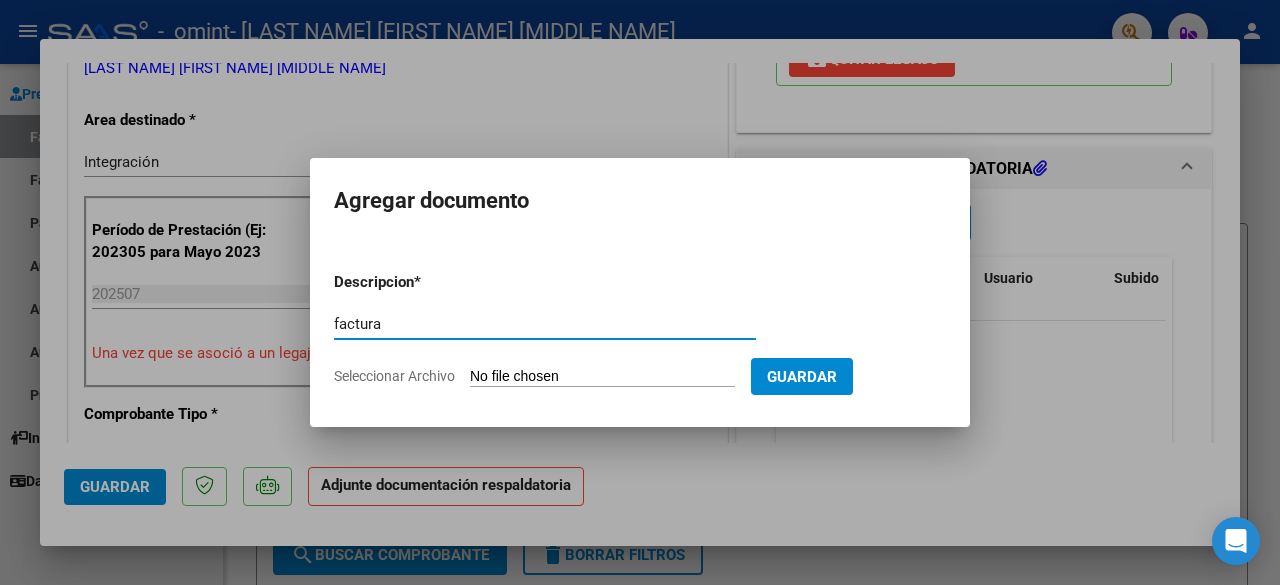 type on "factura" 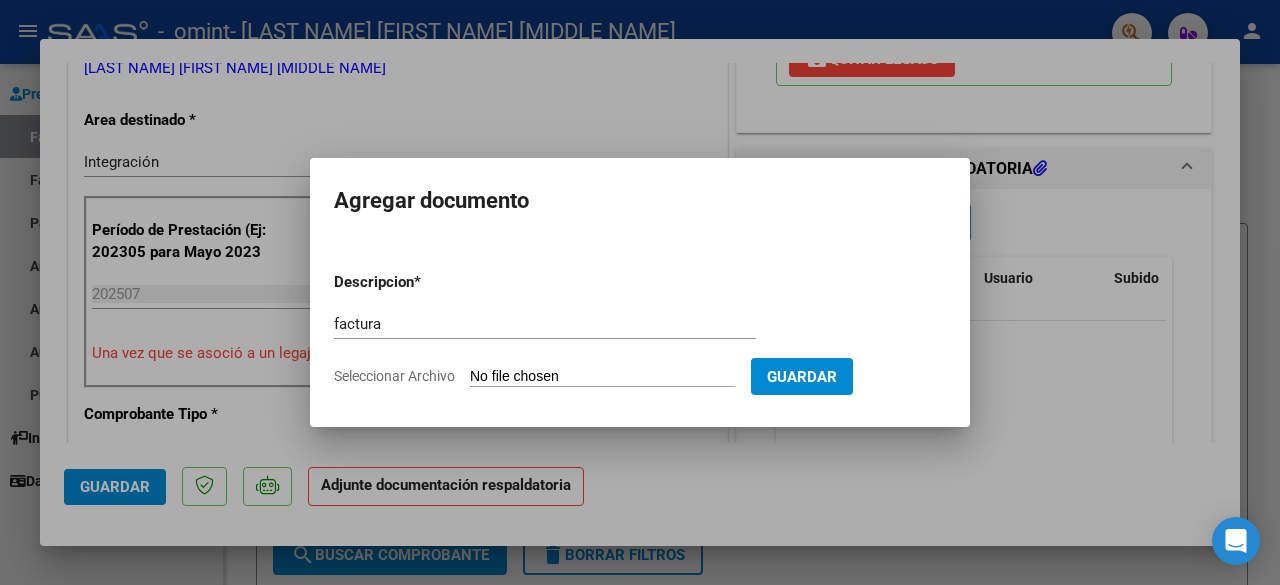 click on "Seleccionar Archivo" at bounding box center [602, 377] 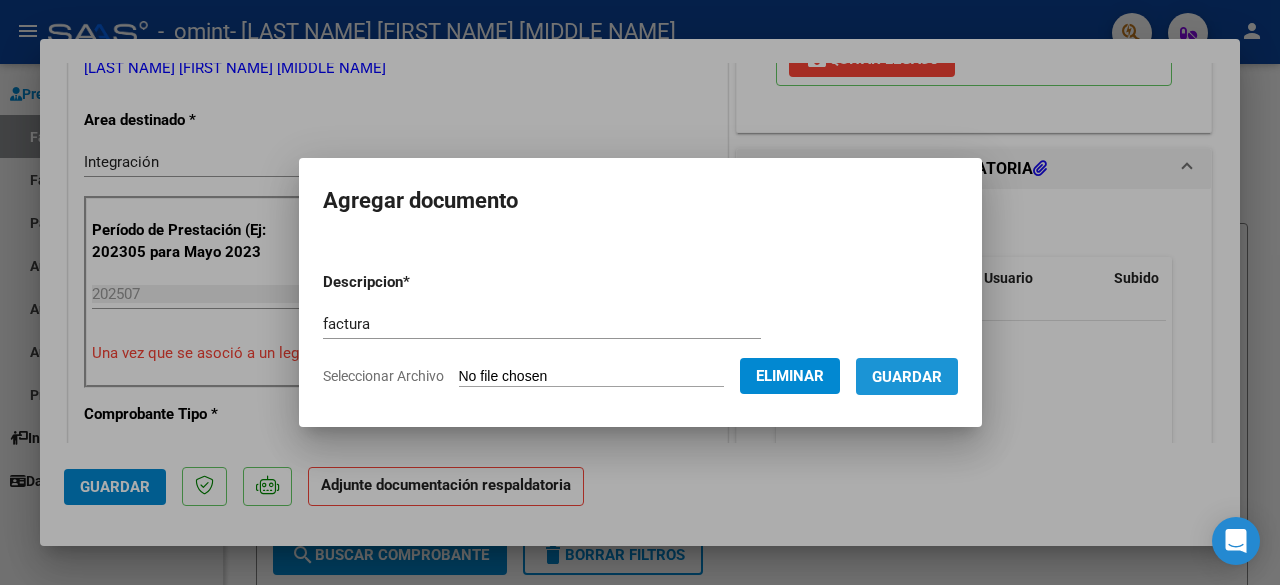 click on "Guardar" at bounding box center [907, 376] 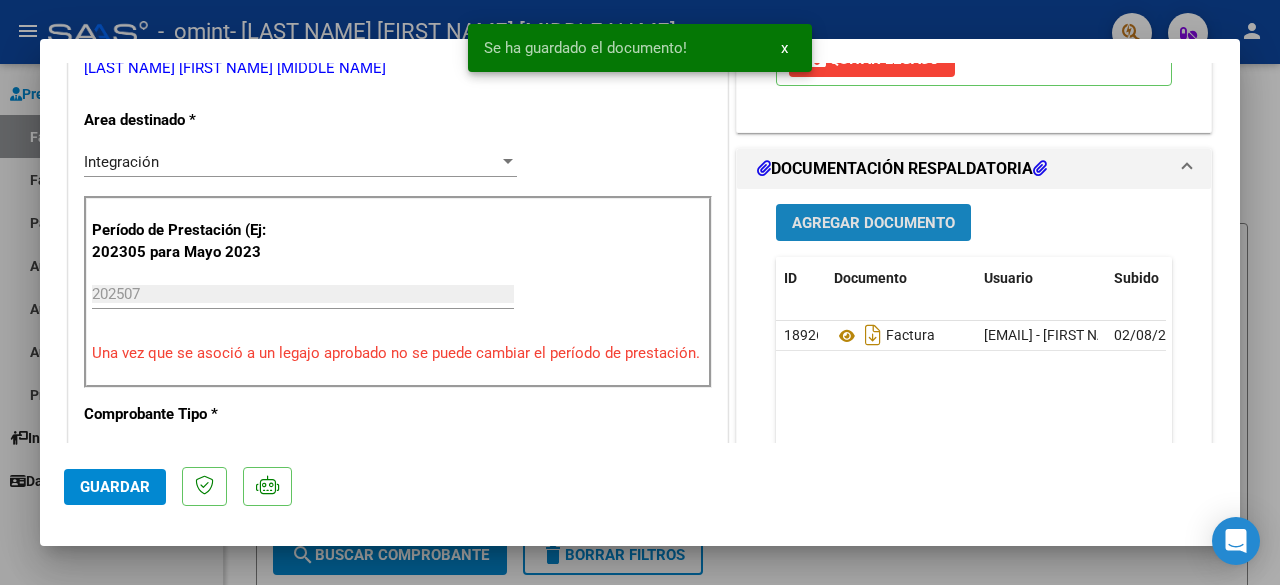 click on "Agregar Documento" at bounding box center (873, 223) 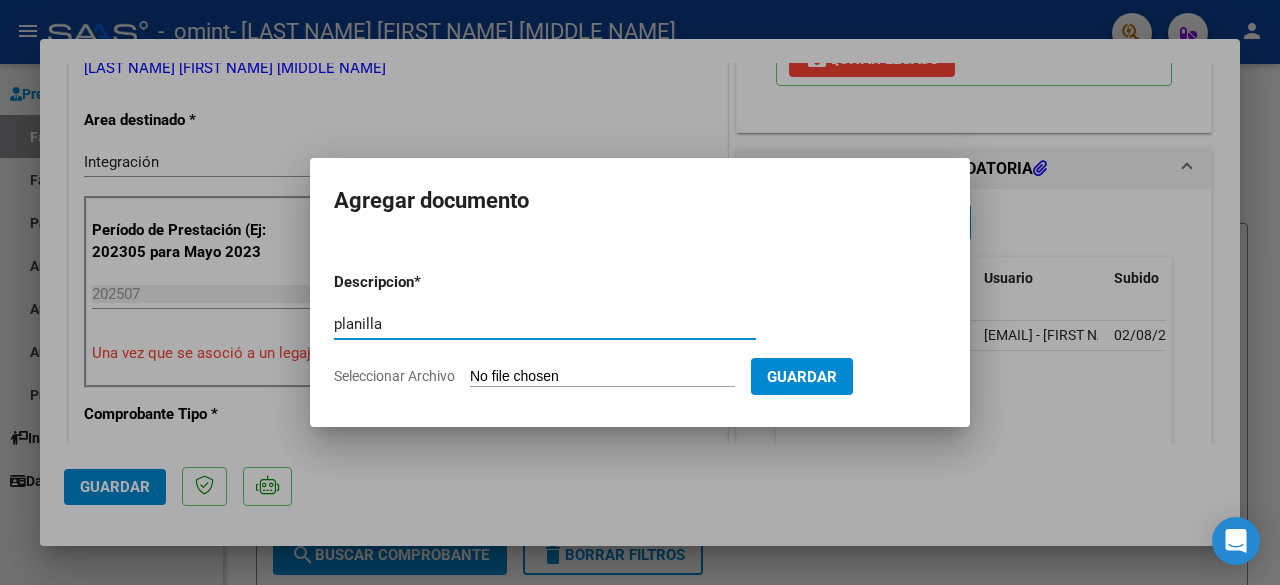 type on "planilla" 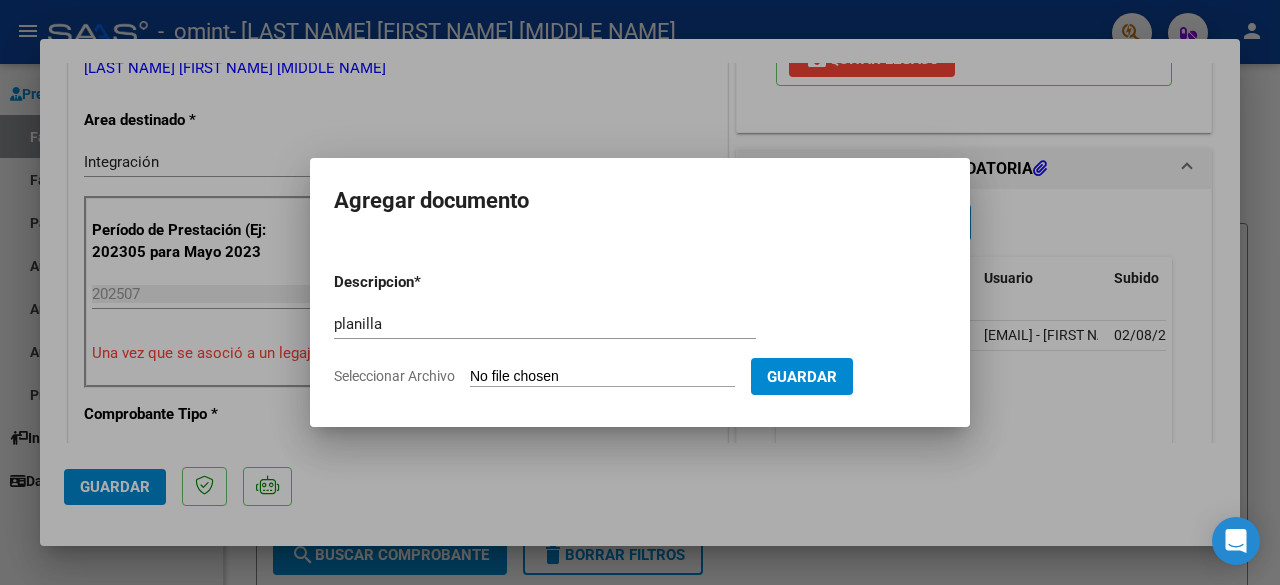 click on "Seleccionar Archivo" at bounding box center (602, 377) 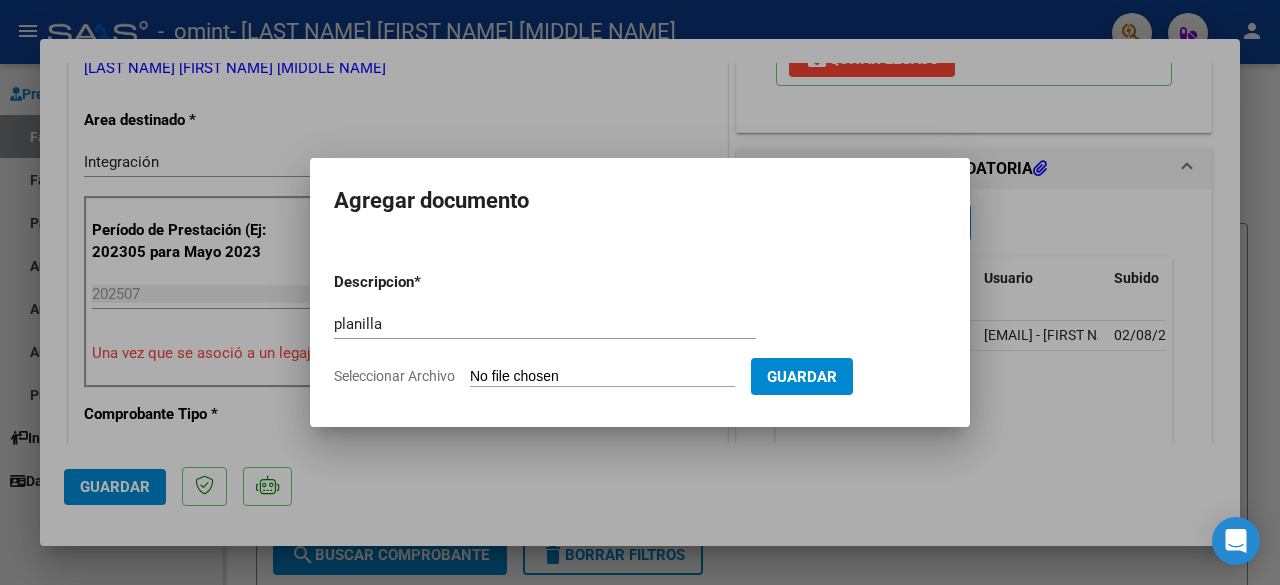 click on "Seleccionar Archivo" at bounding box center [602, 377] 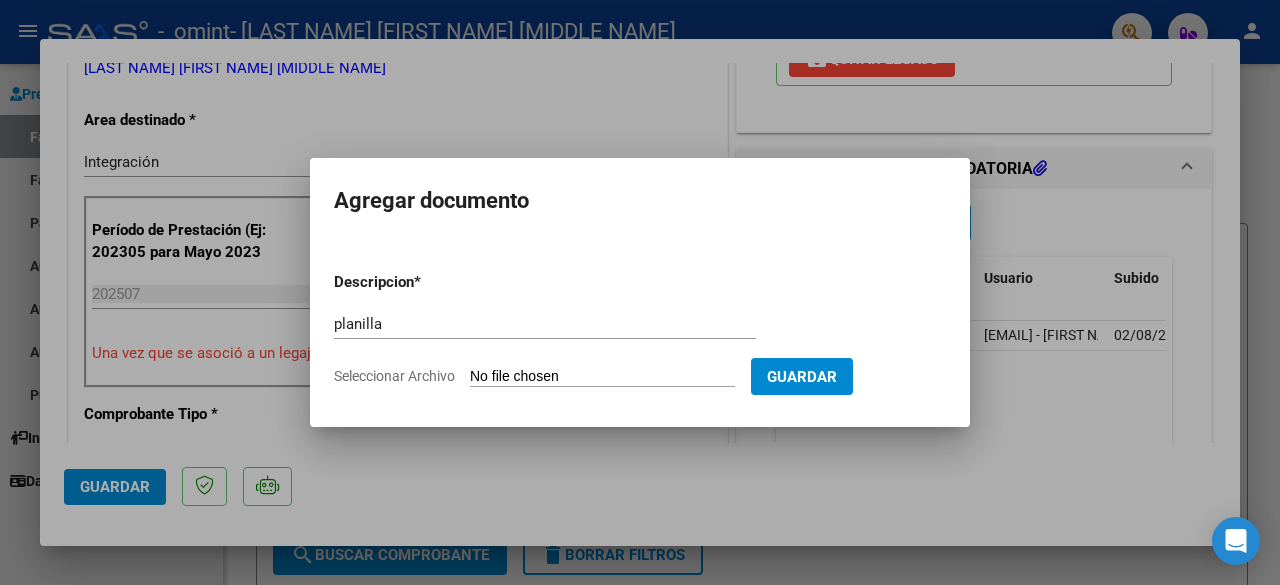 type on "C:\fakepath\planilla [LAST NAME] cet julio.pdf" 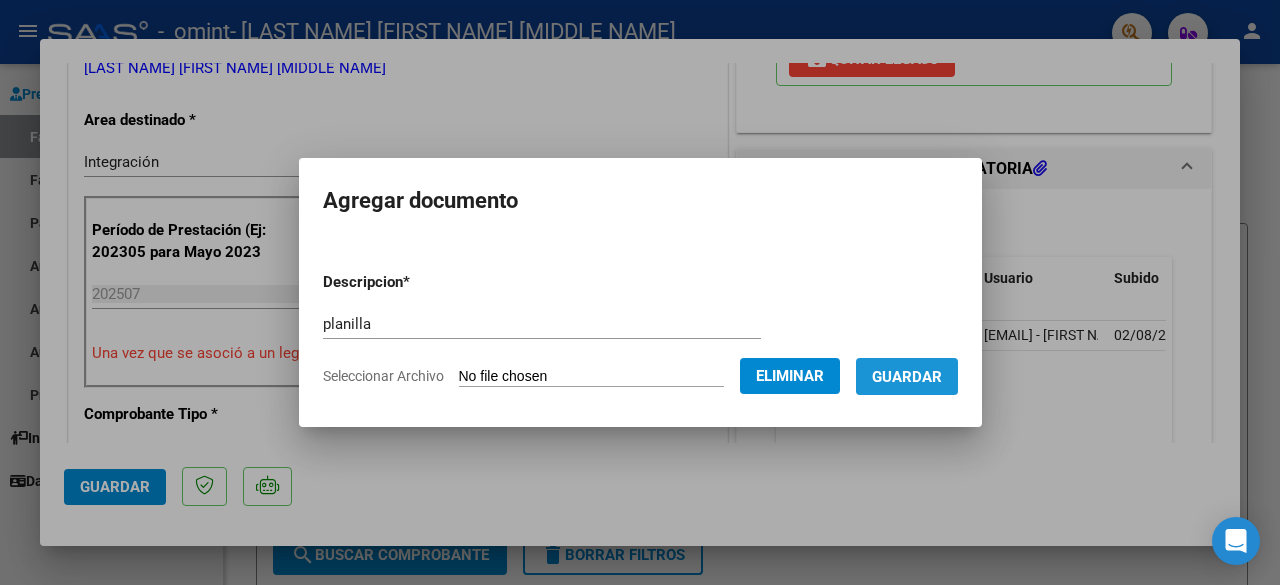 click on "Guardar" at bounding box center (907, 377) 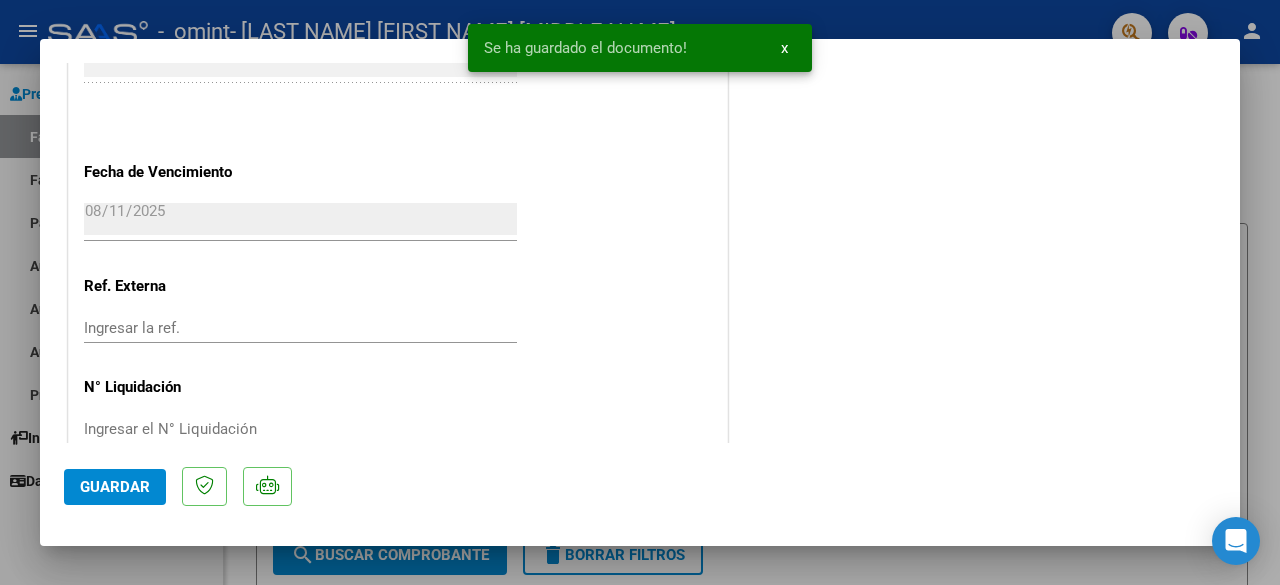 scroll, scrollTop: 1428, scrollLeft: 0, axis: vertical 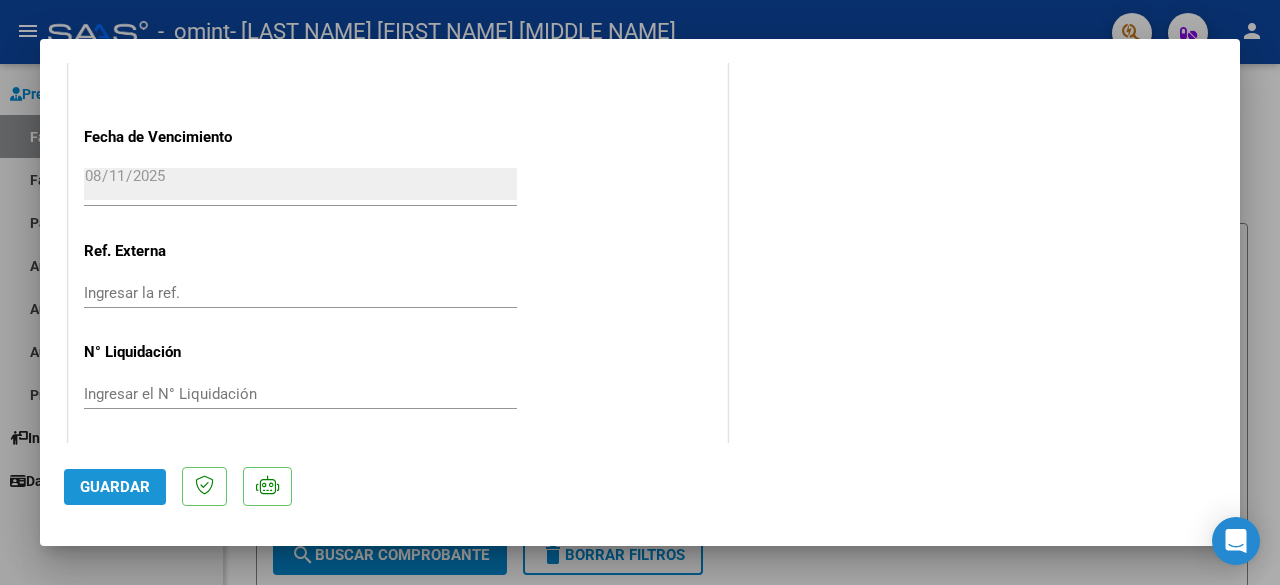 click on "Guardar" 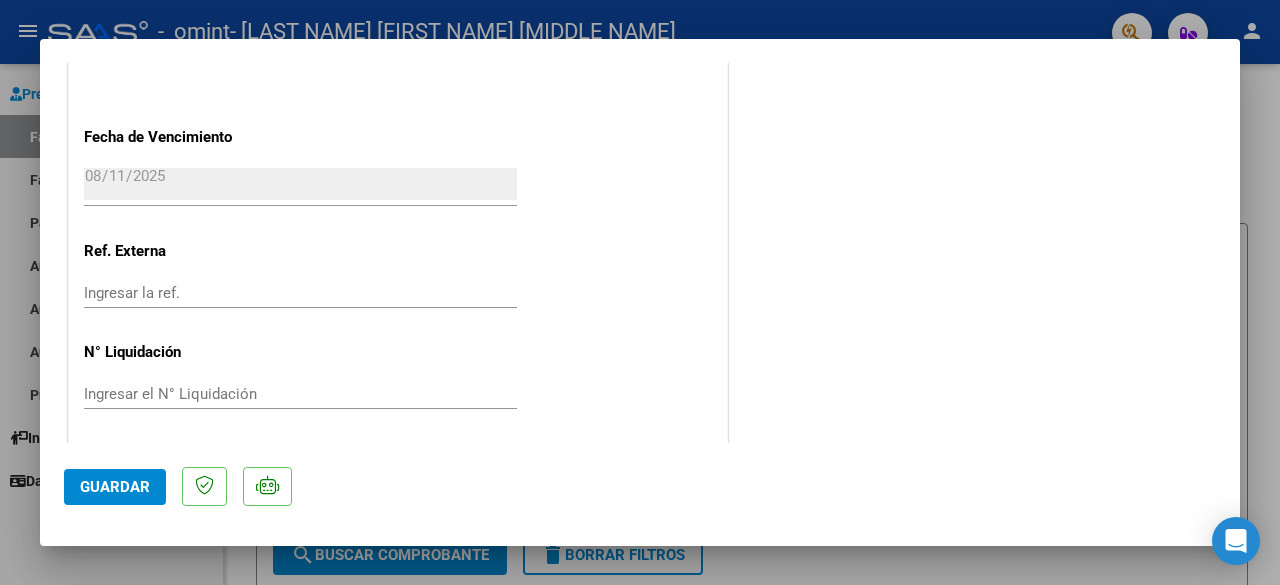 click on "COMPROBANTE VER COMPROBANTE       ESTADO:   Recibida. En proceso de confirmacion/aceptac por la OS.     El comprobante fue leído exitosamente.  DATOS DEL COMPROBANTE CUIT  *   [CUIT] Ingresar CUIT  ANALISIS PRESTADOR  [LAST NAME] [FIRST NAME] [MIDDLE NAME]  ARCA Padrón  Area destinado * Integración Seleccionar Area Período de Prestación (Ej: 202305 para Mayo 2023    202507 Ingrese el Período de Prestación como indica el ejemplo   Una vez que se asoció a un legajo aprobado no se puede cambiar el período de prestación.   Comprobante Tipo * Factura C Seleccionar Tipo Punto de Venta  *   3 Ingresar el Nro.  Número  *   490 Ingresar el Nro.  Monto  *   $ 281.577,45 Ingresar el monto  Fecha del Cpbt.  *   2025-08-01 Ingresar la fecha  CAE / CAEA (no ingrese CAI)    [CAE] Ingresar el CAE o CAEA (no ingrese CAI)  Fecha de Vencimiento    2025-08-11 Ingresar la fecha  Ref. Externa    Ingresar la ref.  N° Liquidación    Ingresar el N° Liquidación  COMENTARIOS PREAPROBACIÓN PARA INTEGRACION 202507" at bounding box center (640, 292) 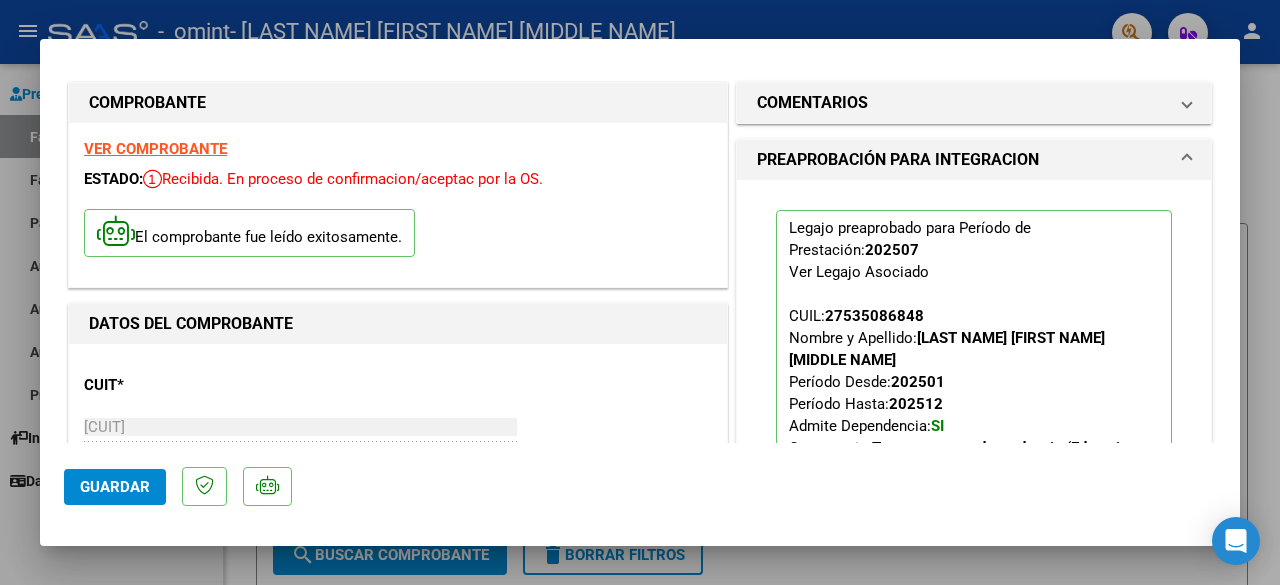 scroll, scrollTop: 0, scrollLeft: 0, axis: both 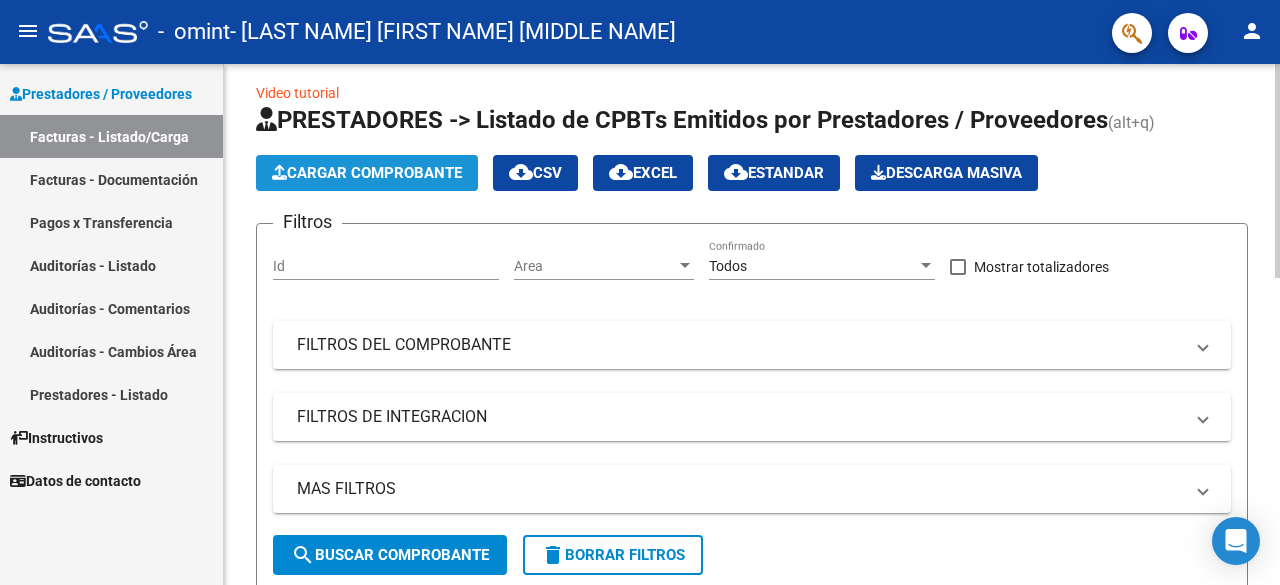 click on "Cargar Comprobante" 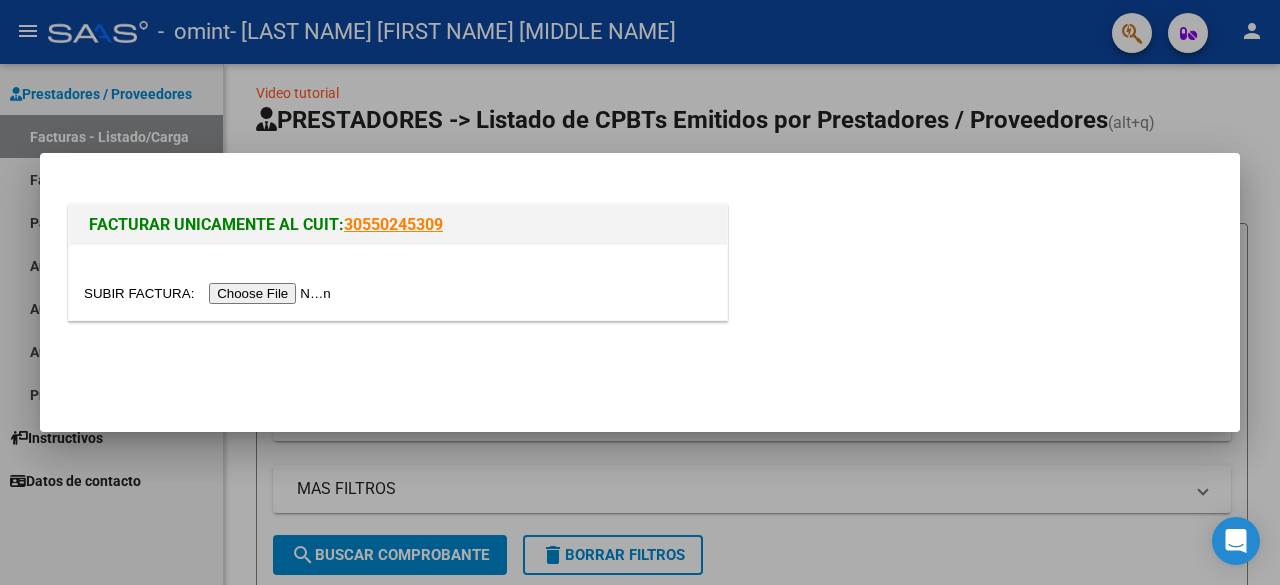 click at bounding box center [210, 293] 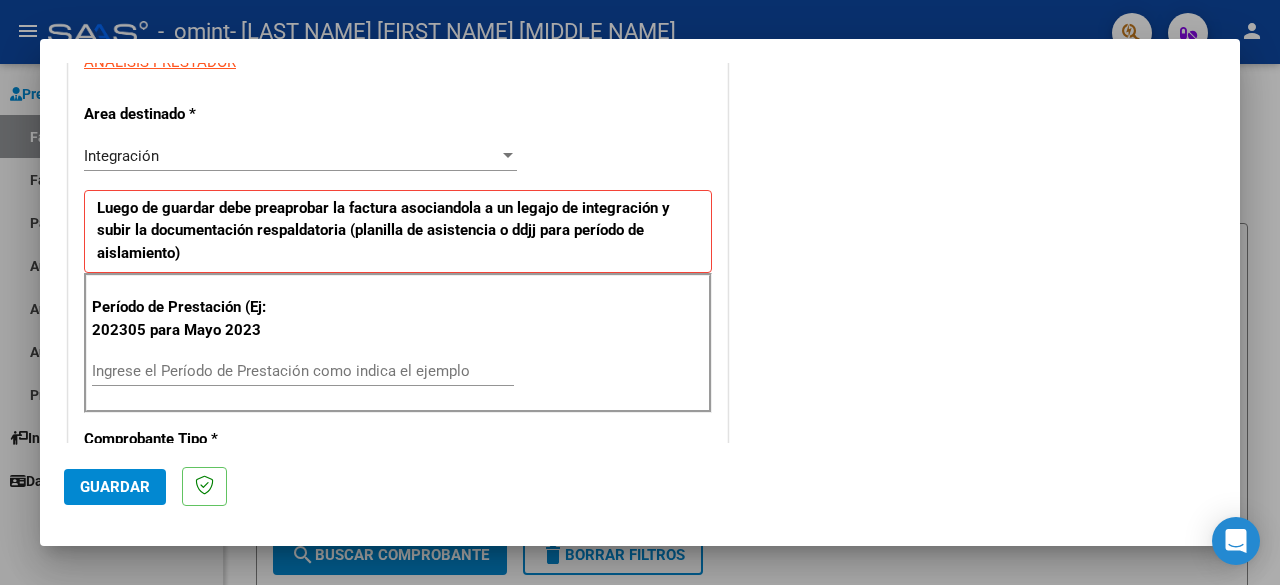 scroll, scrollTop: 404, scrollLeft: 0, axis: vertical 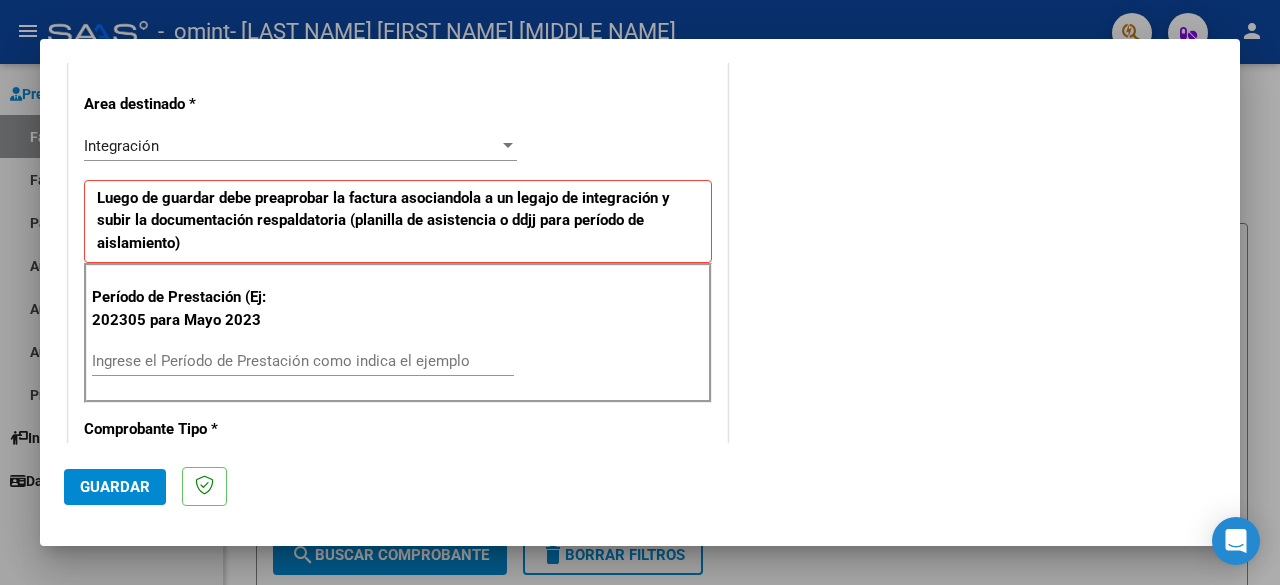 click on "Ingrese el Período de Prestación como indica el ejemplo" at bounding box center [303, 361] 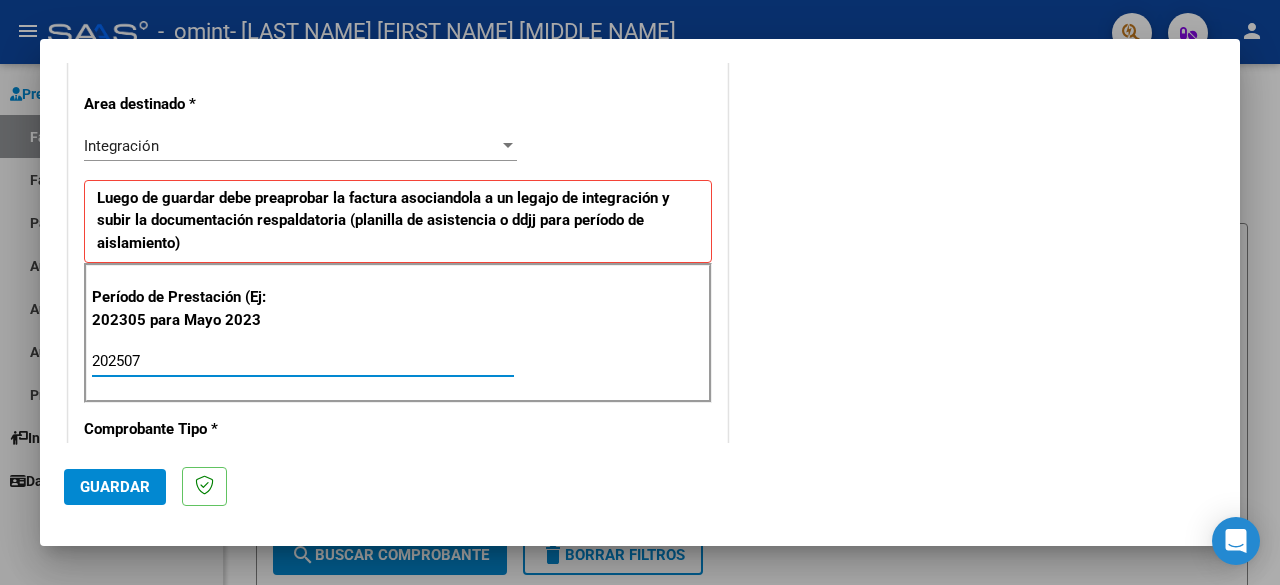 type on "202507" 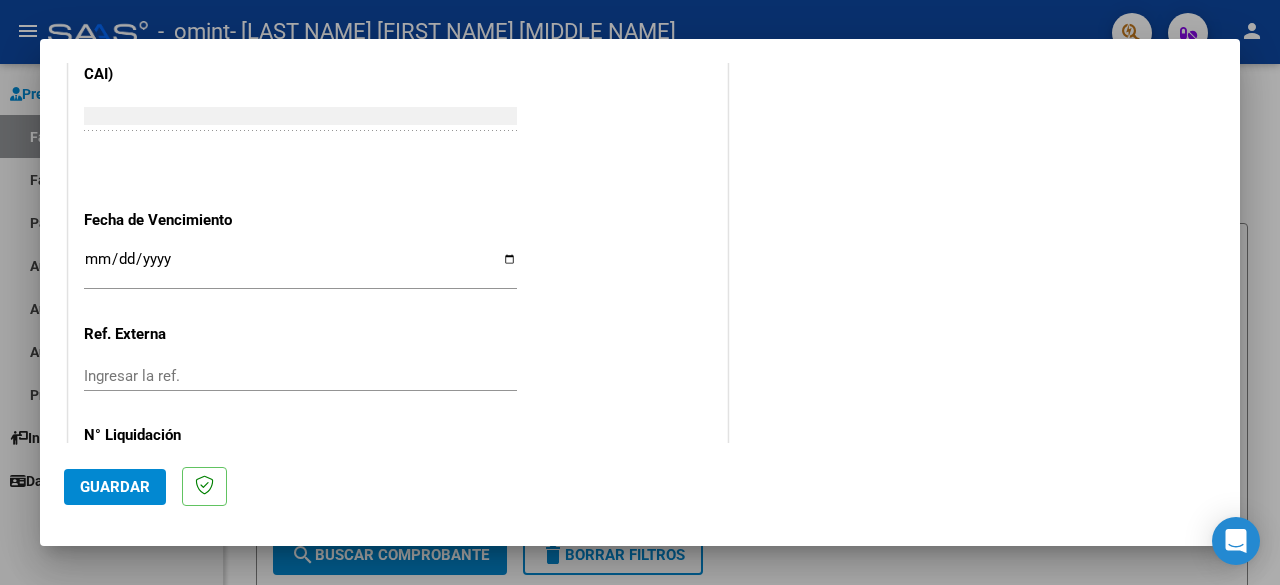 scroll, scrollTop: 1382, scrollLeft: 0, axis: vertical 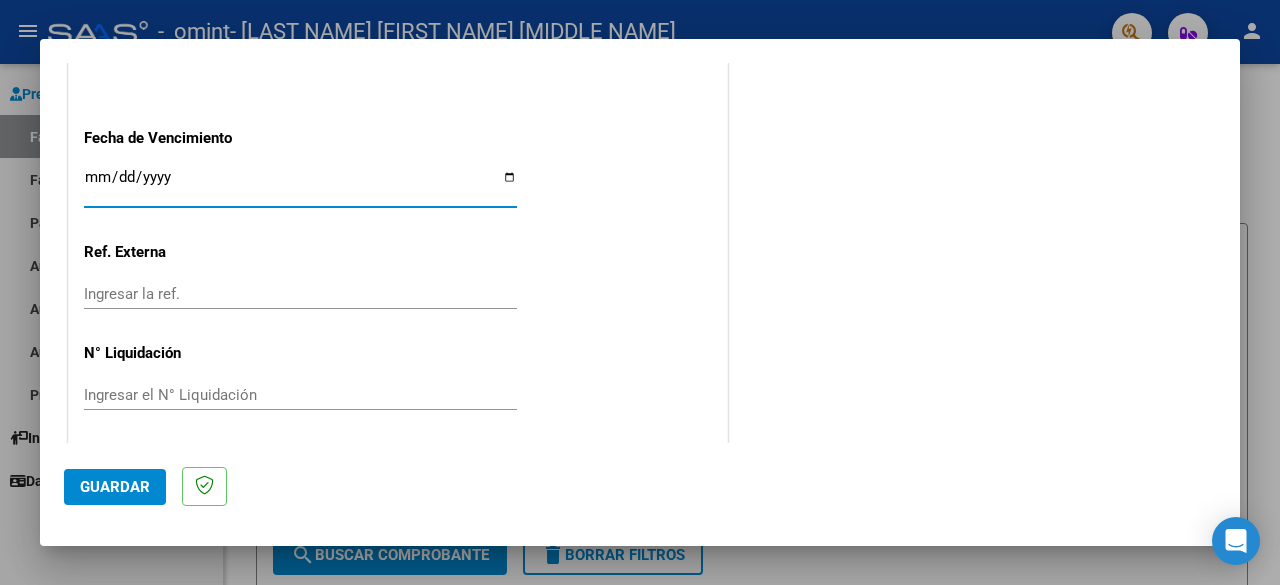 click on "Ingresar la fecha" at bounding box center (300, 185) 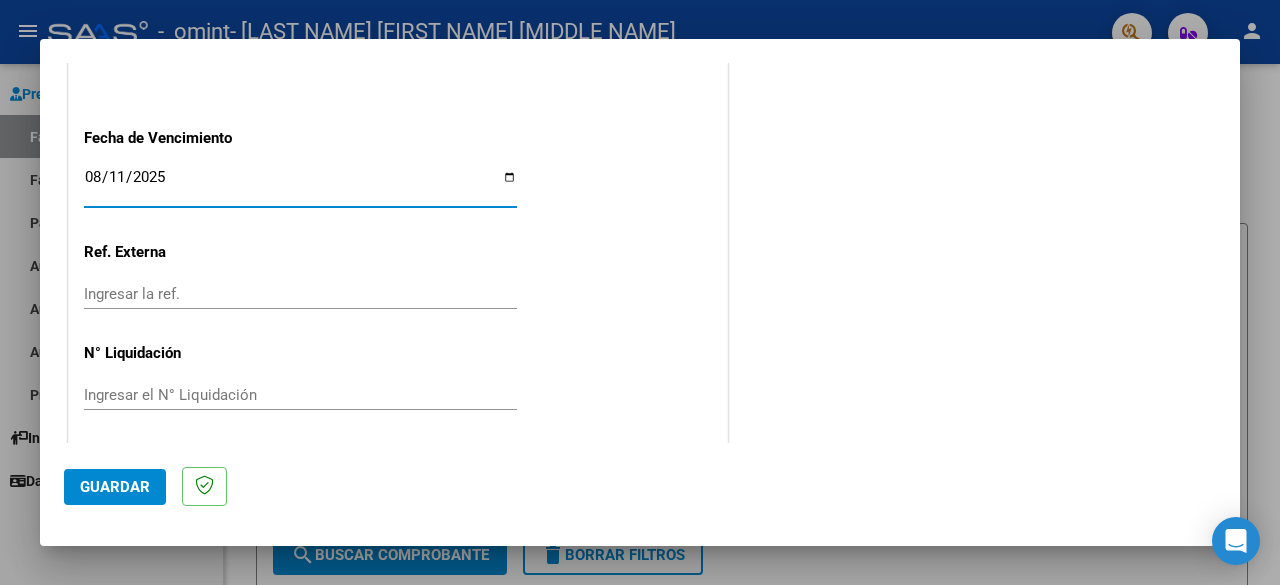 type on "2025-08-11" 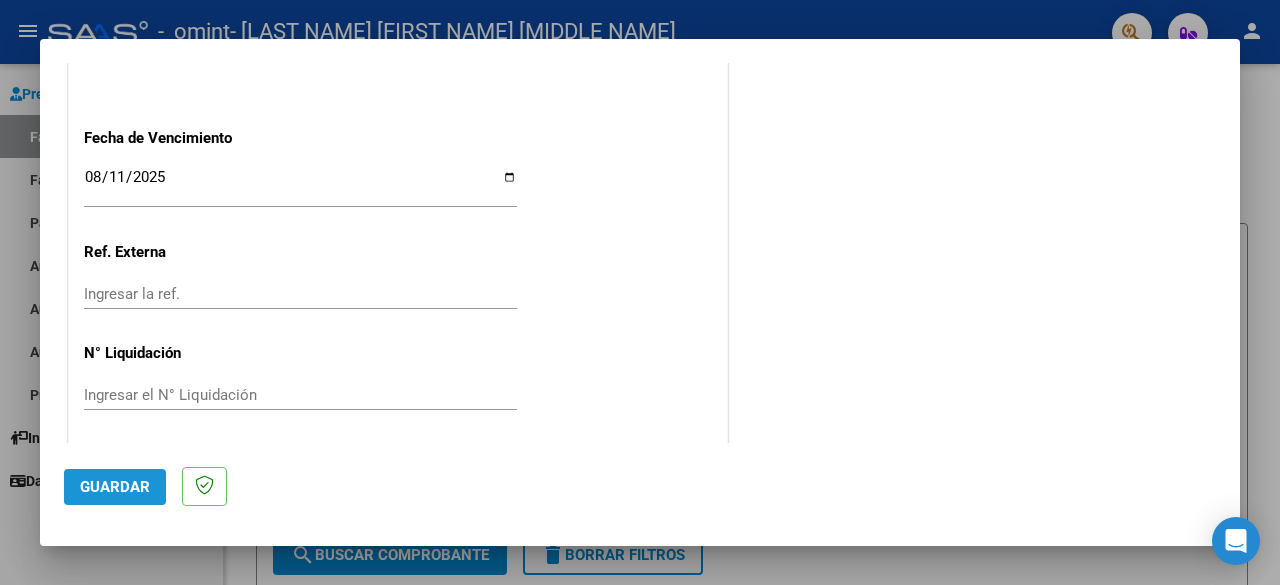 click on "Guardar" 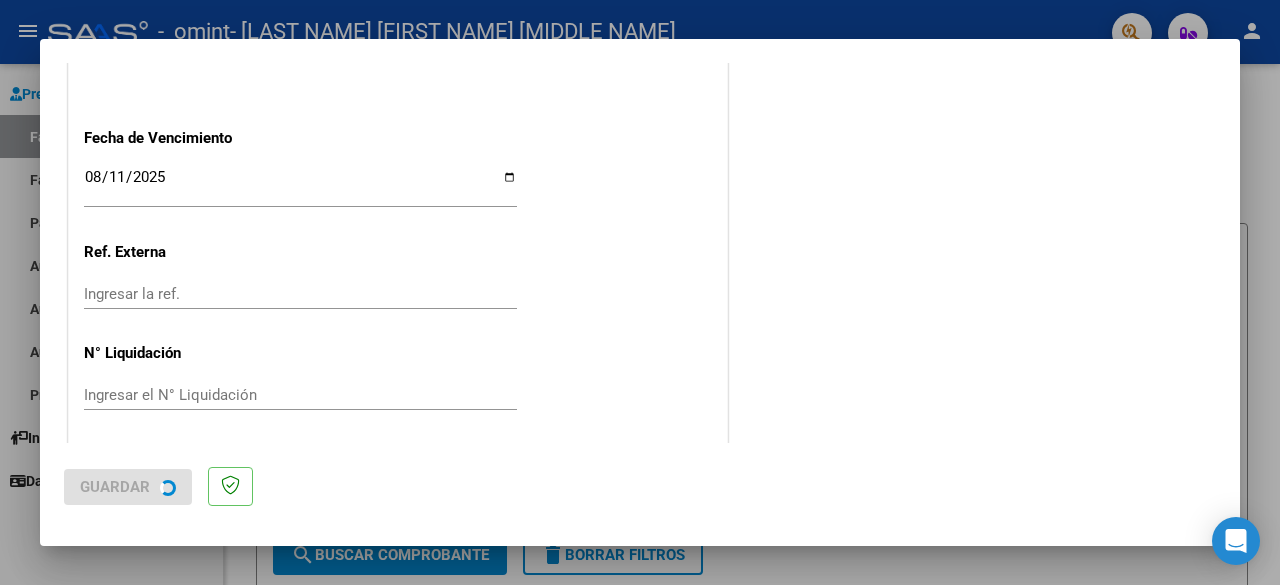 scroll, scrollTop: 0, scrollLeft: 0, axis: both 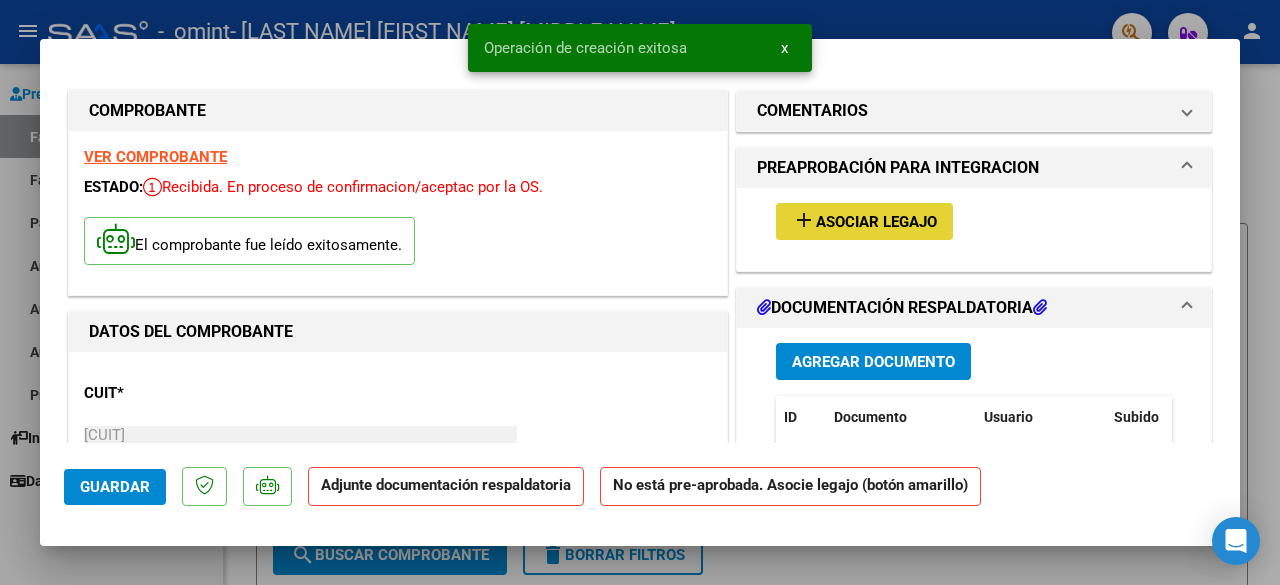 click on "Asociar Legajo" at bounding box center [876, 222] 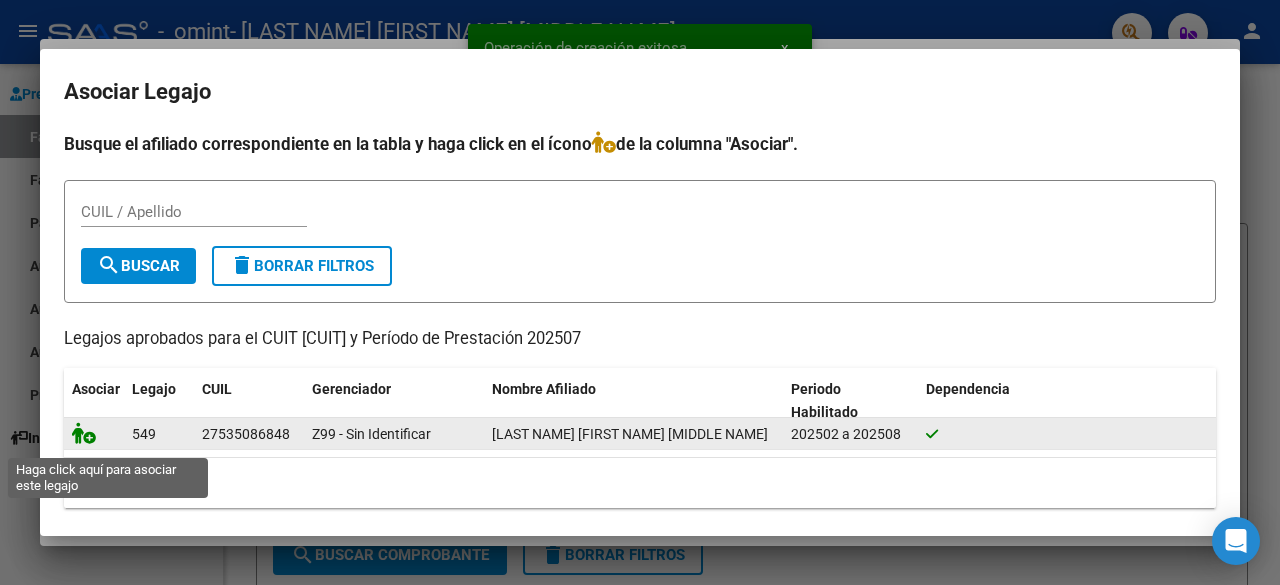click 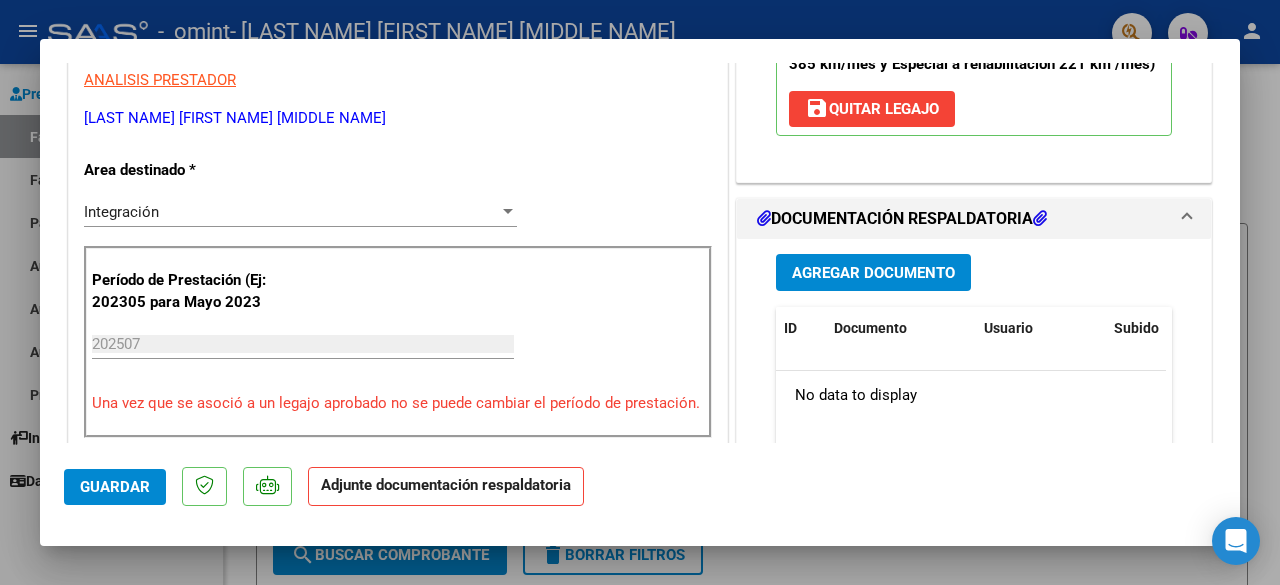 scroll, scrollTop: 464, scrollLeft: 0, axis: vertical 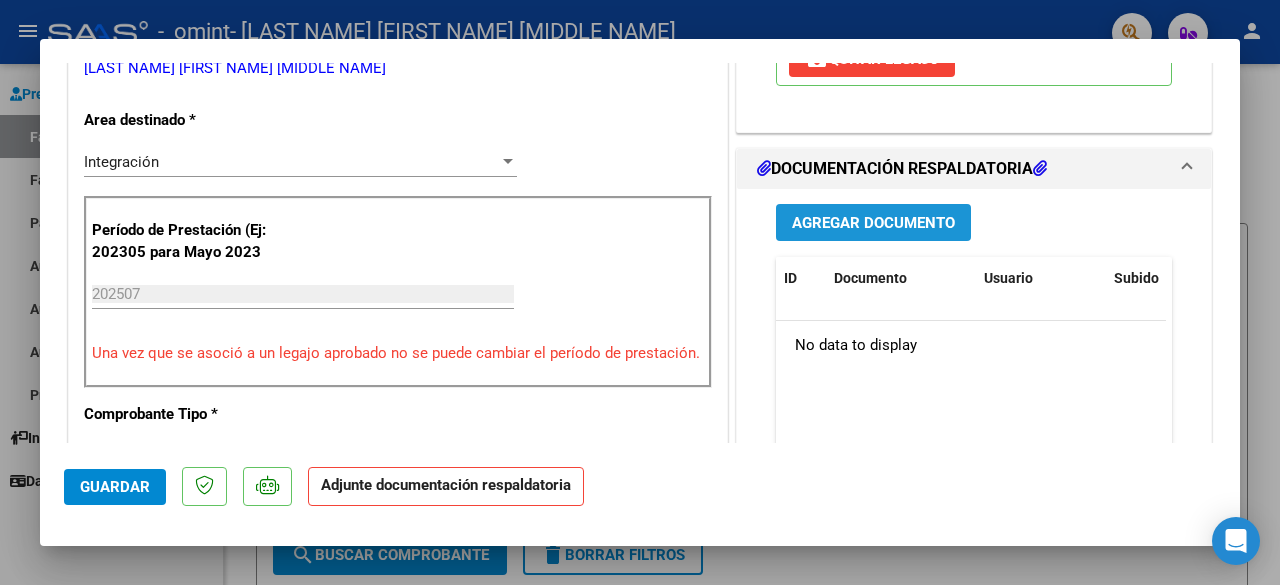 click on "Agregar Documento" at bounding box center [873, 223] 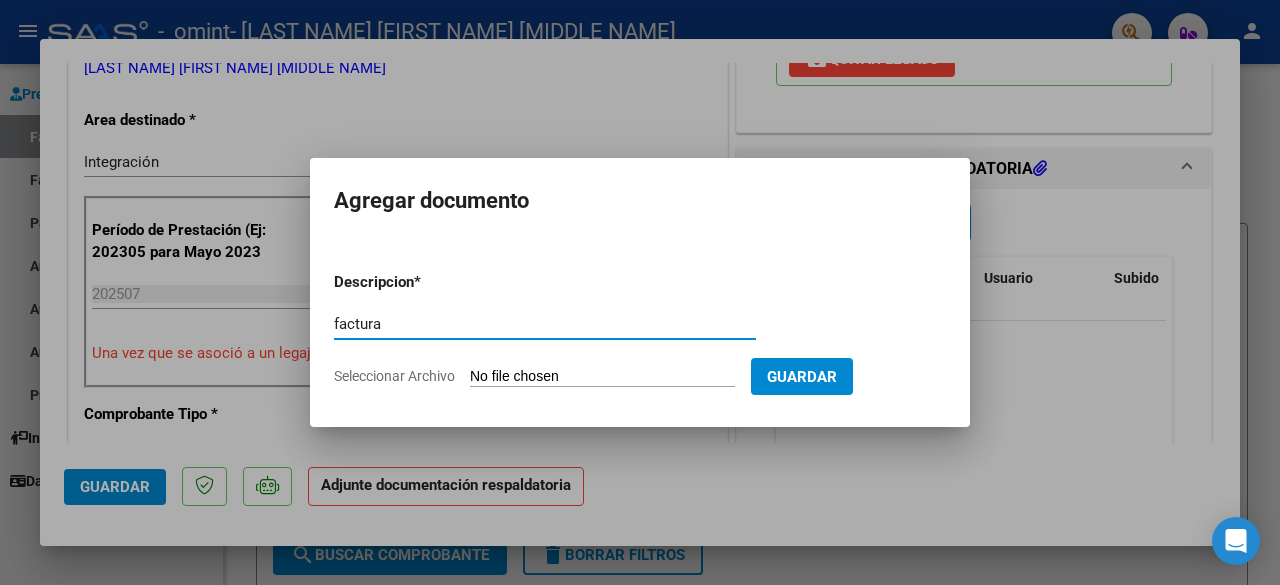 type on "factura" 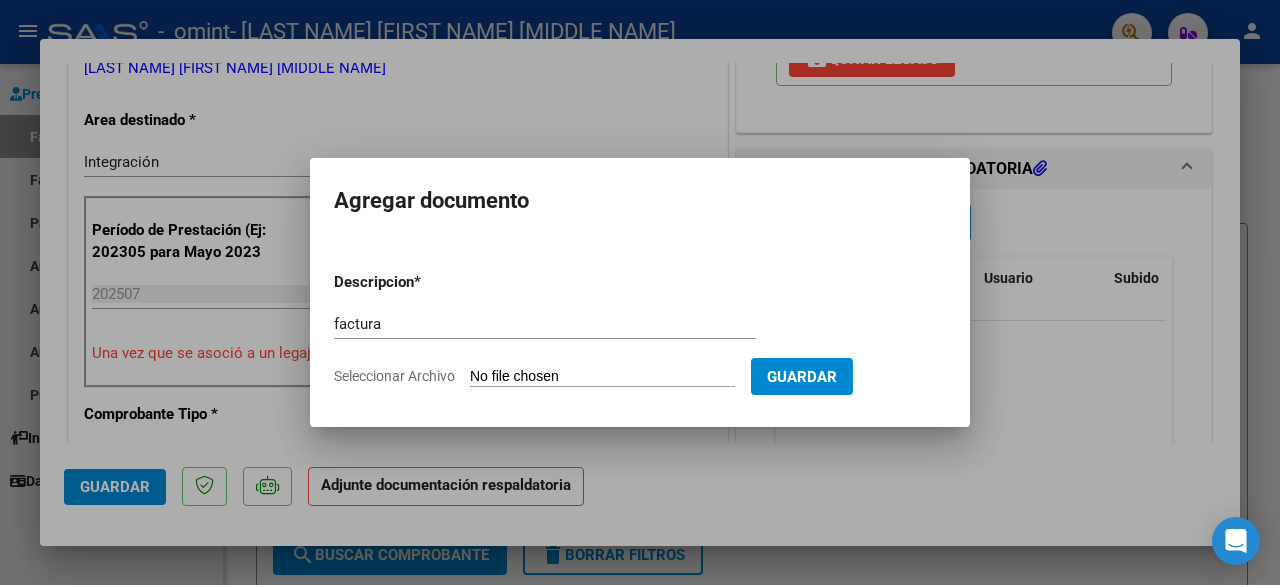 click on "Seleccionar Archivo" at bounding box center [602, 377] 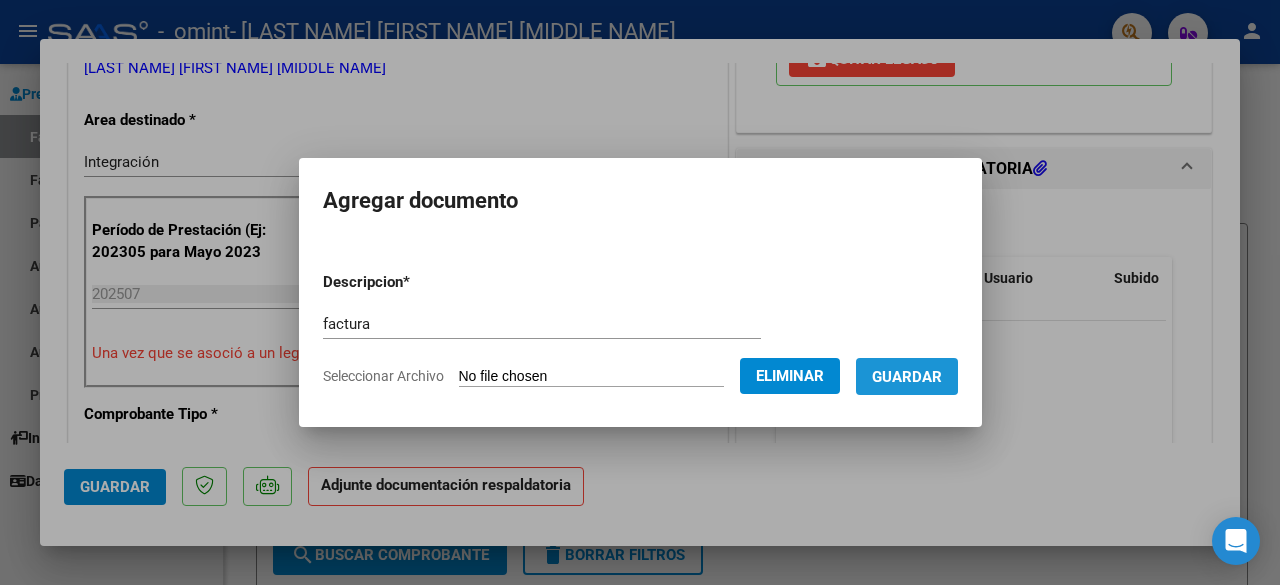 click on "Guardar" at bounding box center (907, 377) 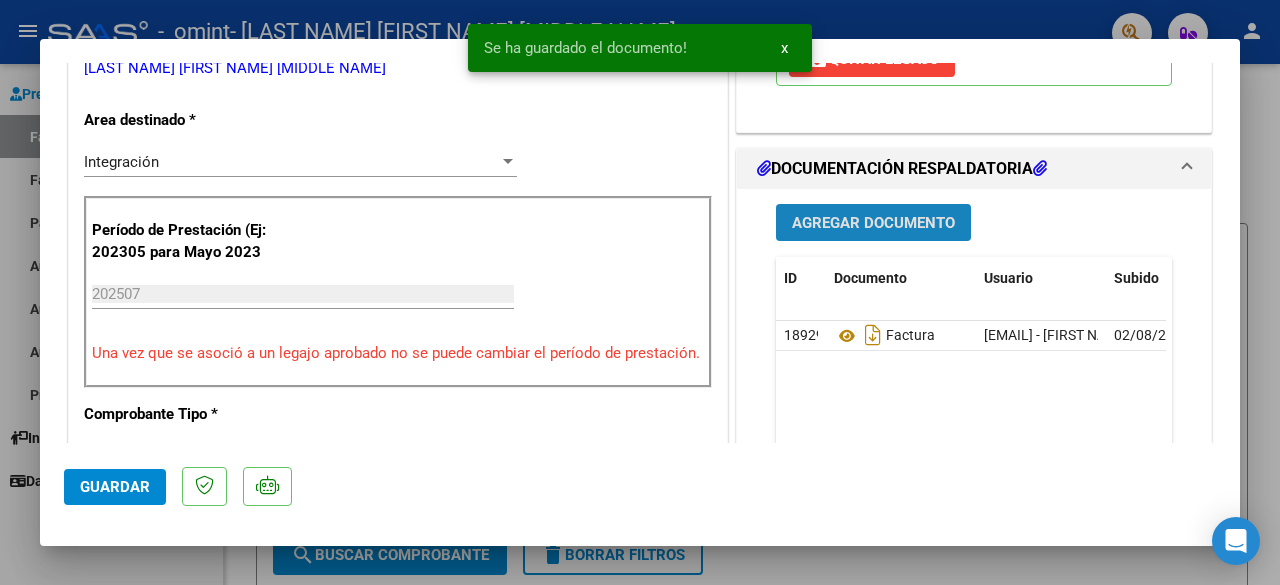 click on "Agregar Documento" at bounding box center [873, 223] 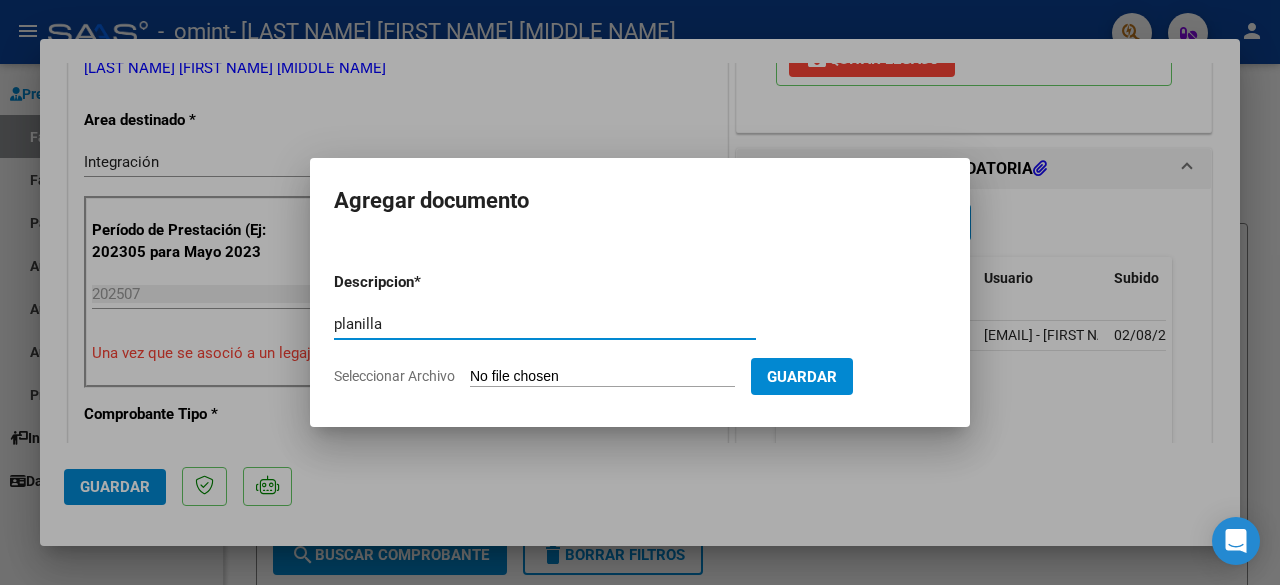 type on "planilla" 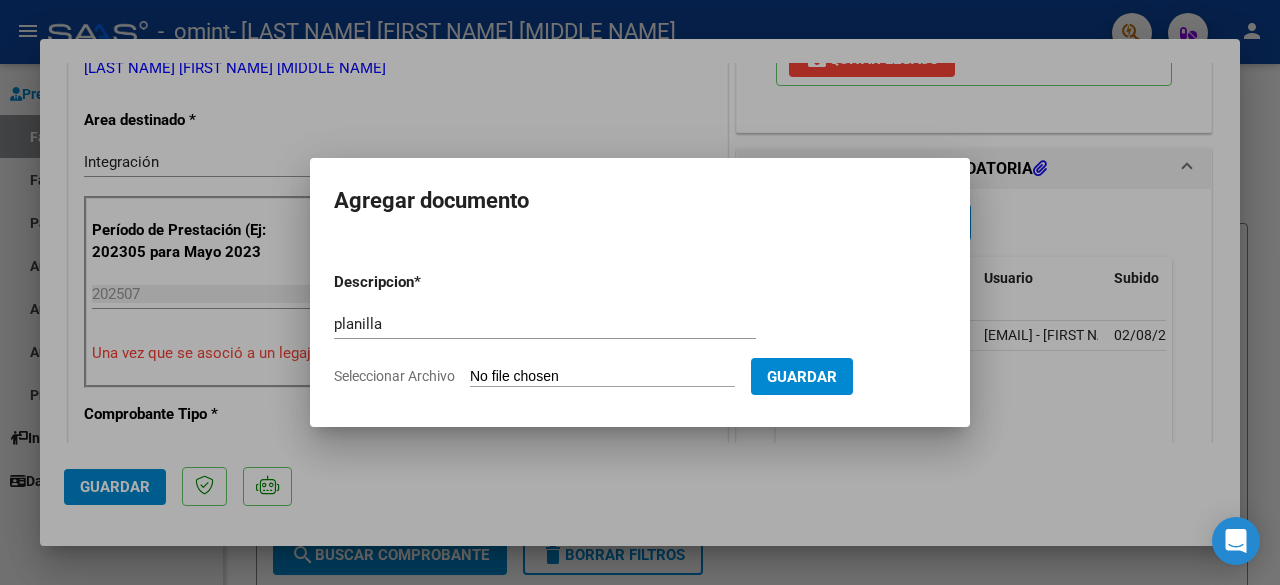 click on "Seleccionar Archivo" 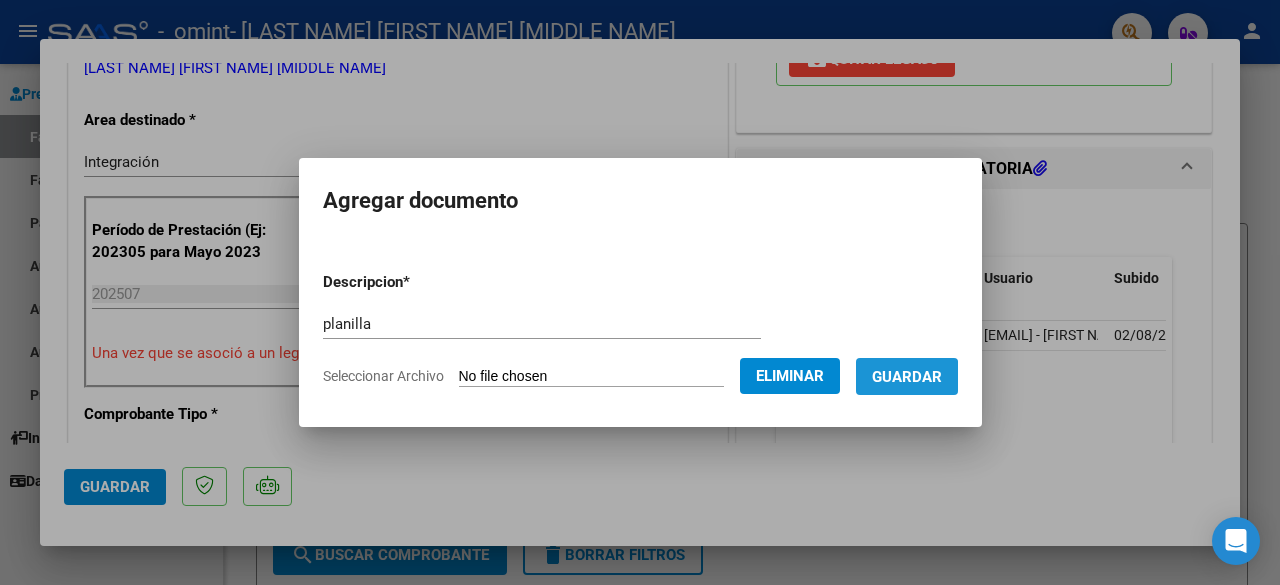 click on "Guardar" at bounding box center [907, 377] 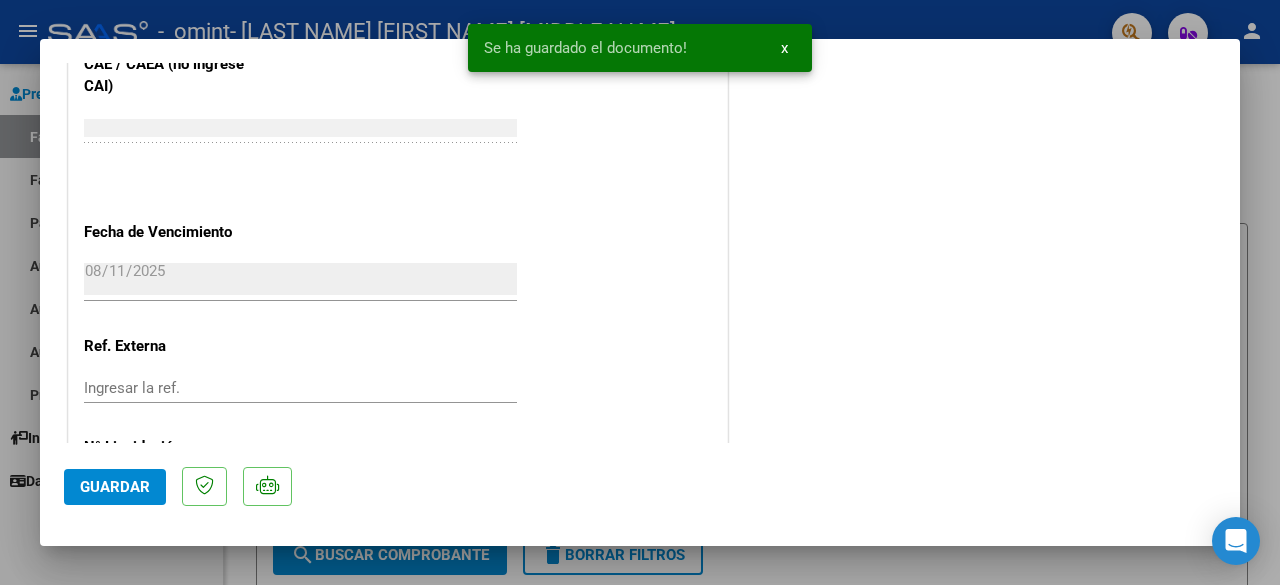 scroll, scrollTop: 1428, scrollLeft: 0, axis: vertical 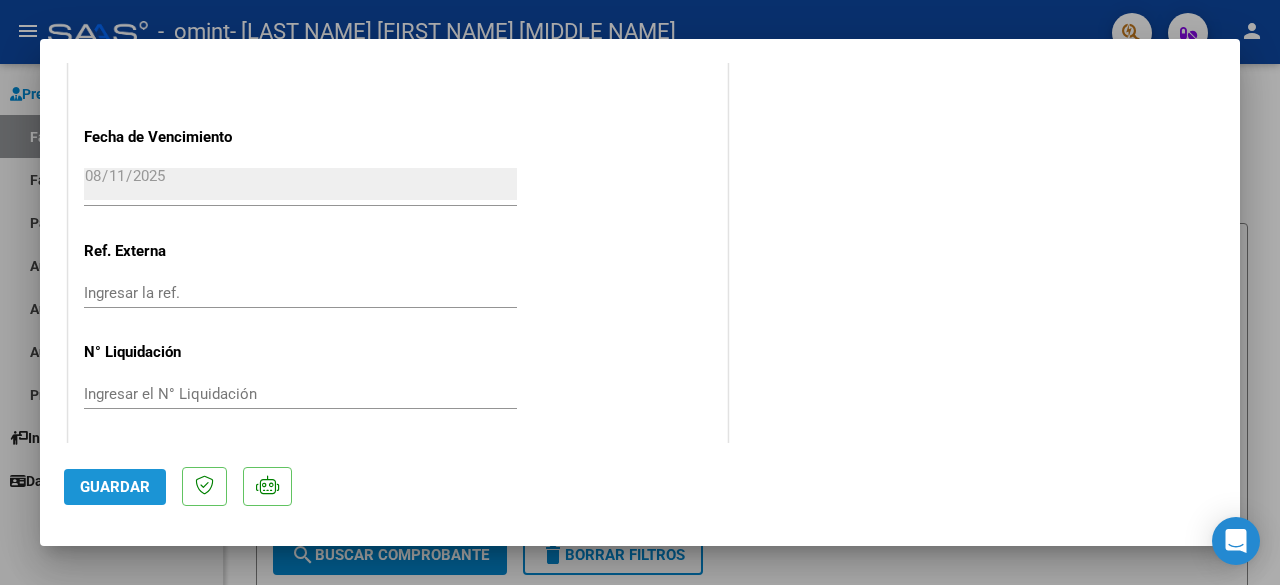 click on "Guardar" 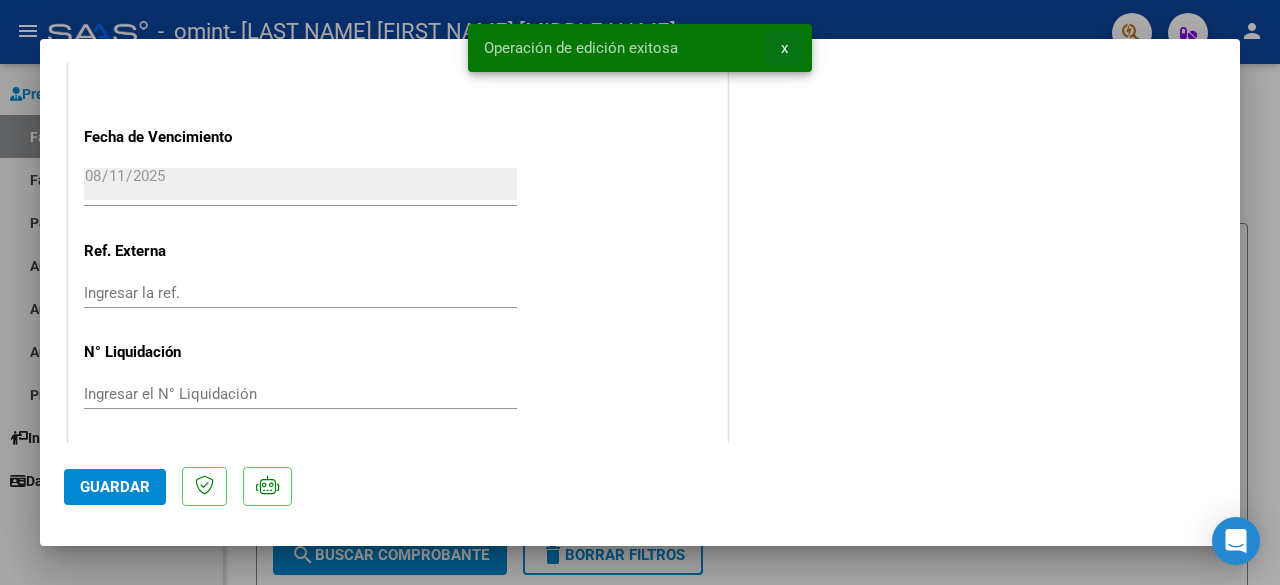 click on "x" at bounding box center [784, 48] 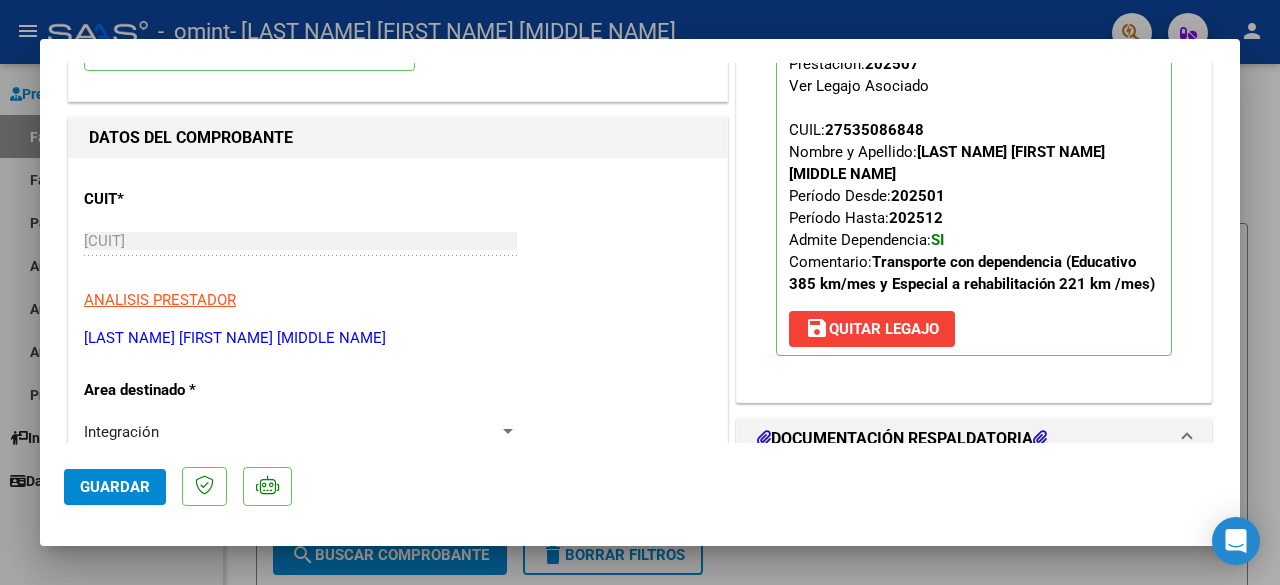 scroll, scrollTop: 0, scrollLeft: 0, axis: both 